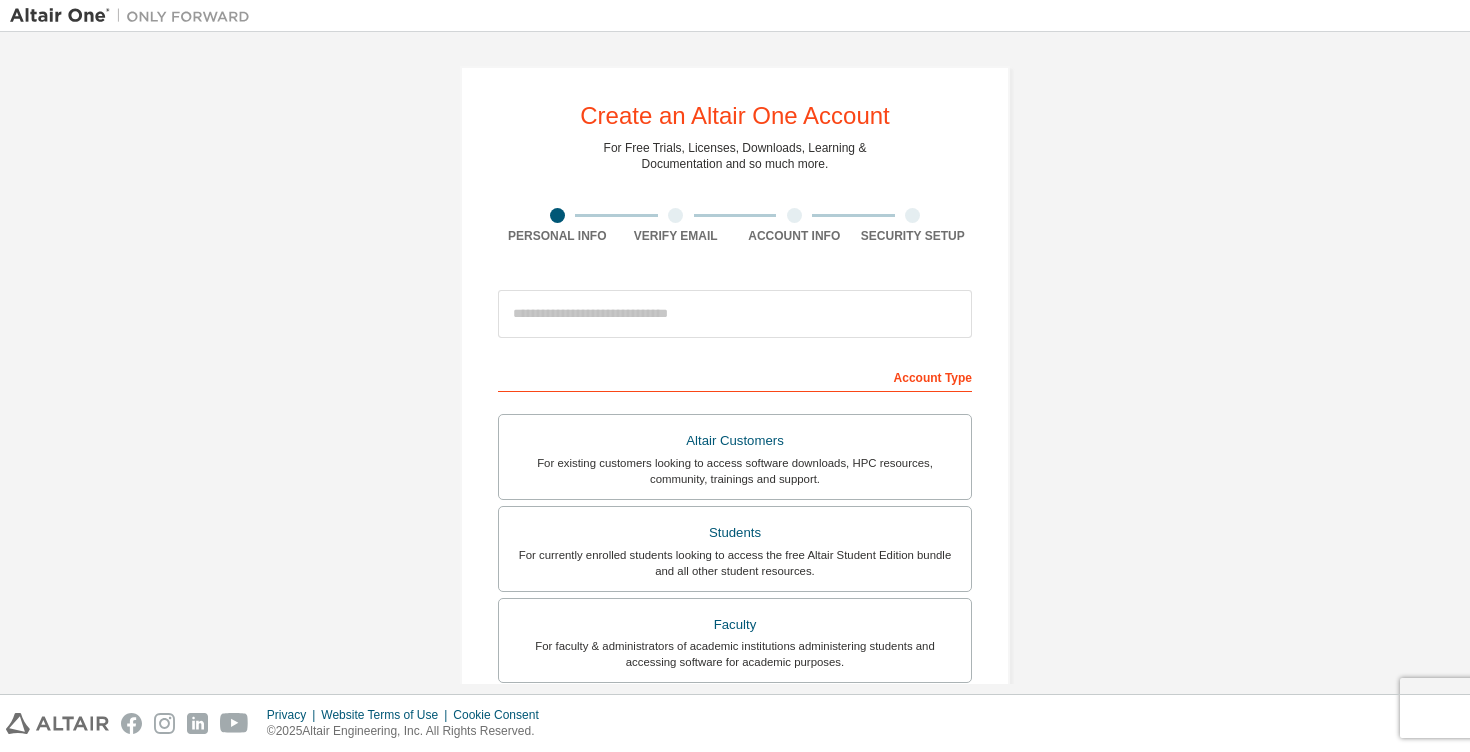 scroll, scrollTop: 0, scrollLeft: 0, axis: both 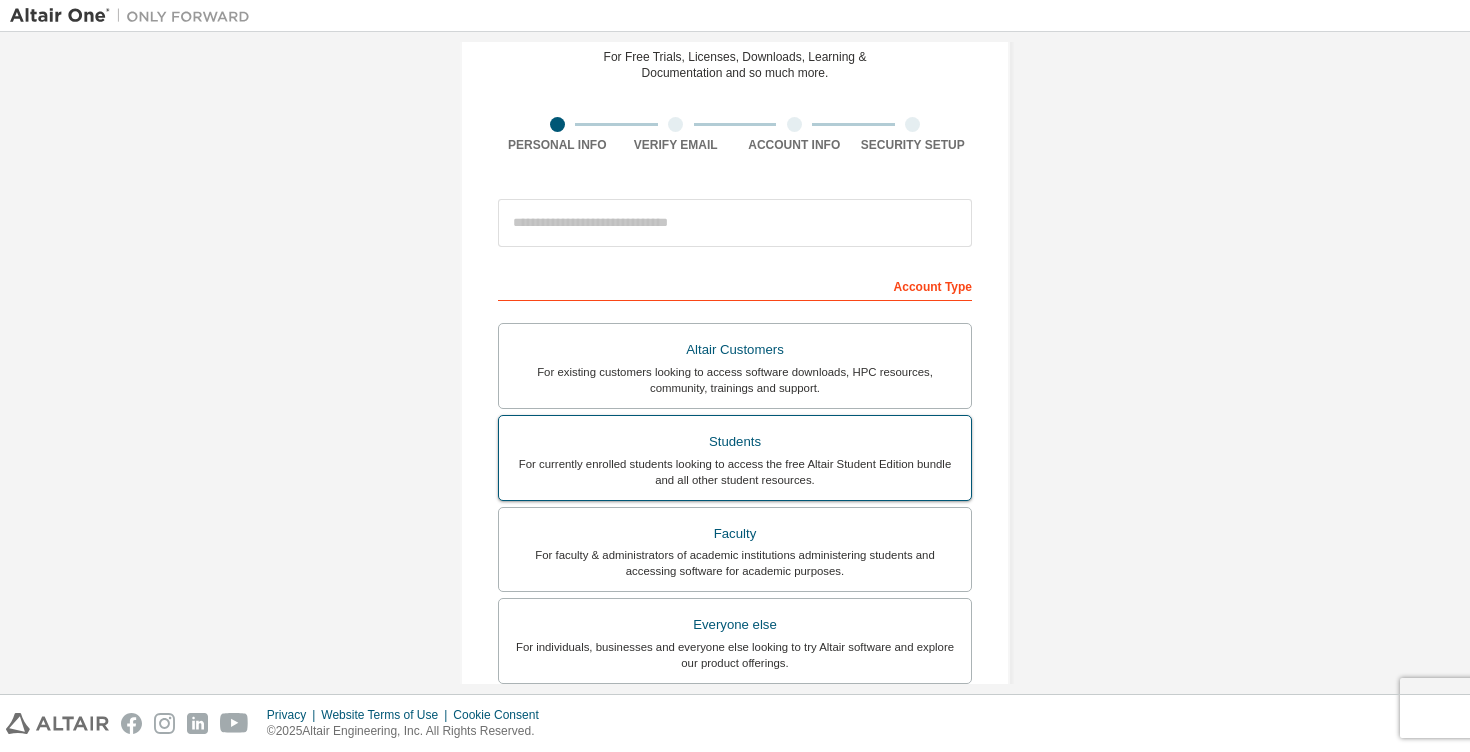 click on "Students" at bounding box center [735, 442] 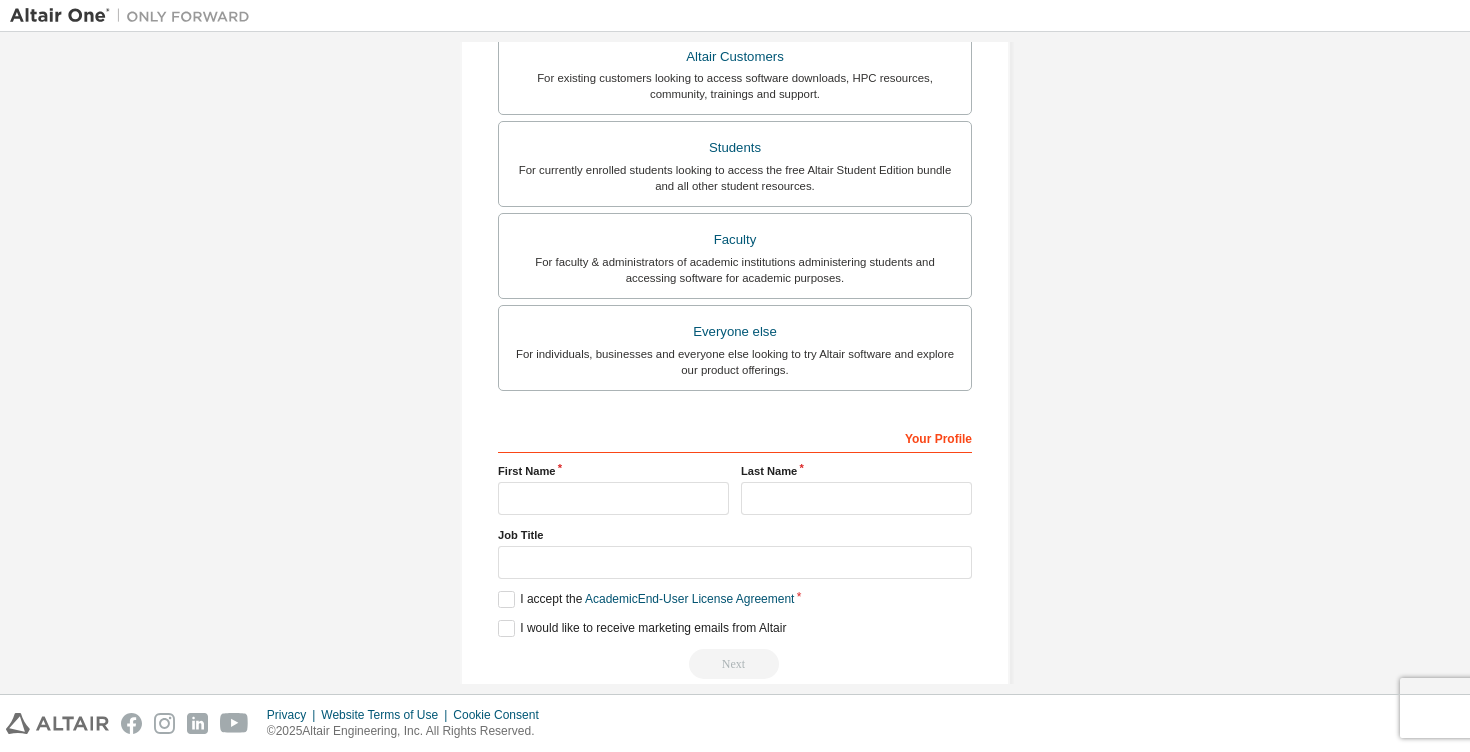 scroll, scrollTop: 449, scrollLeft: 0, axis: vertical 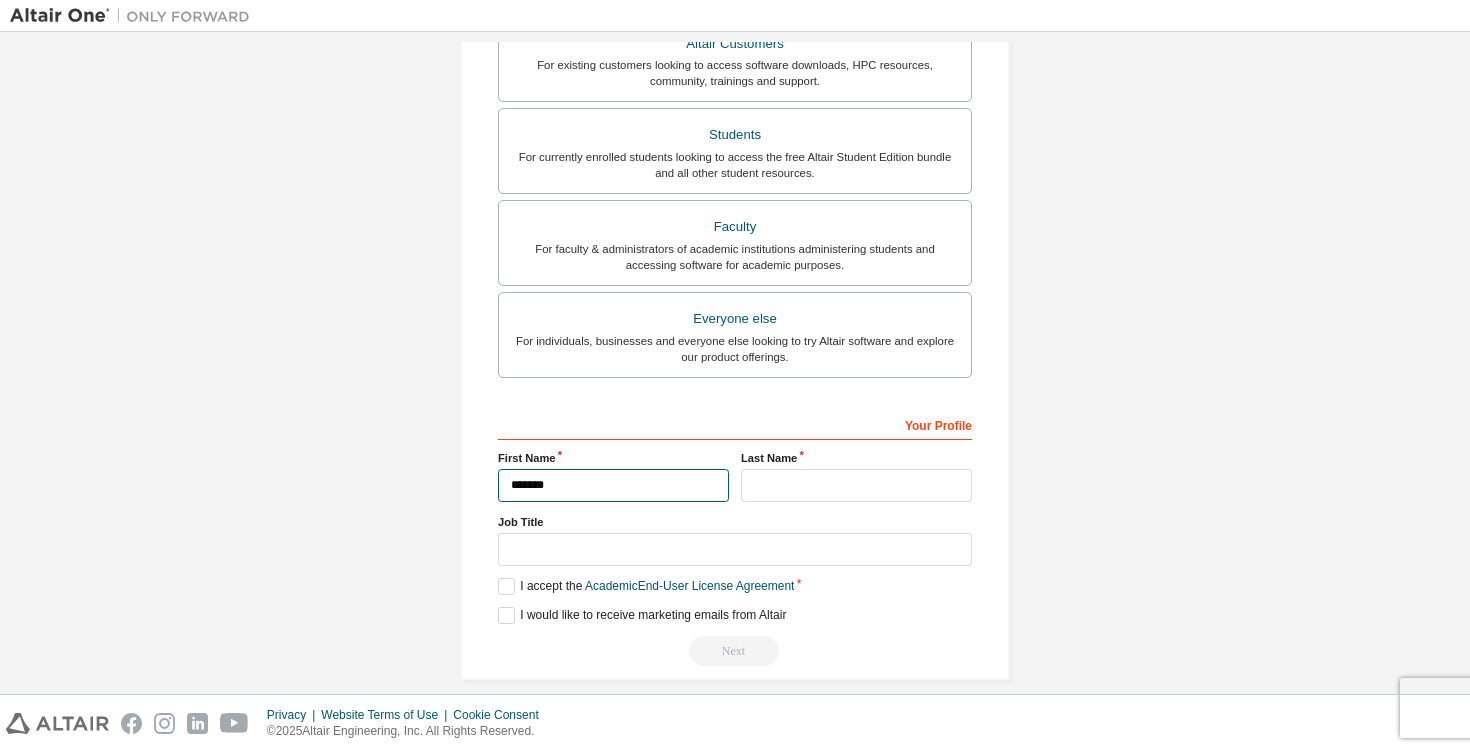 type on "*******" 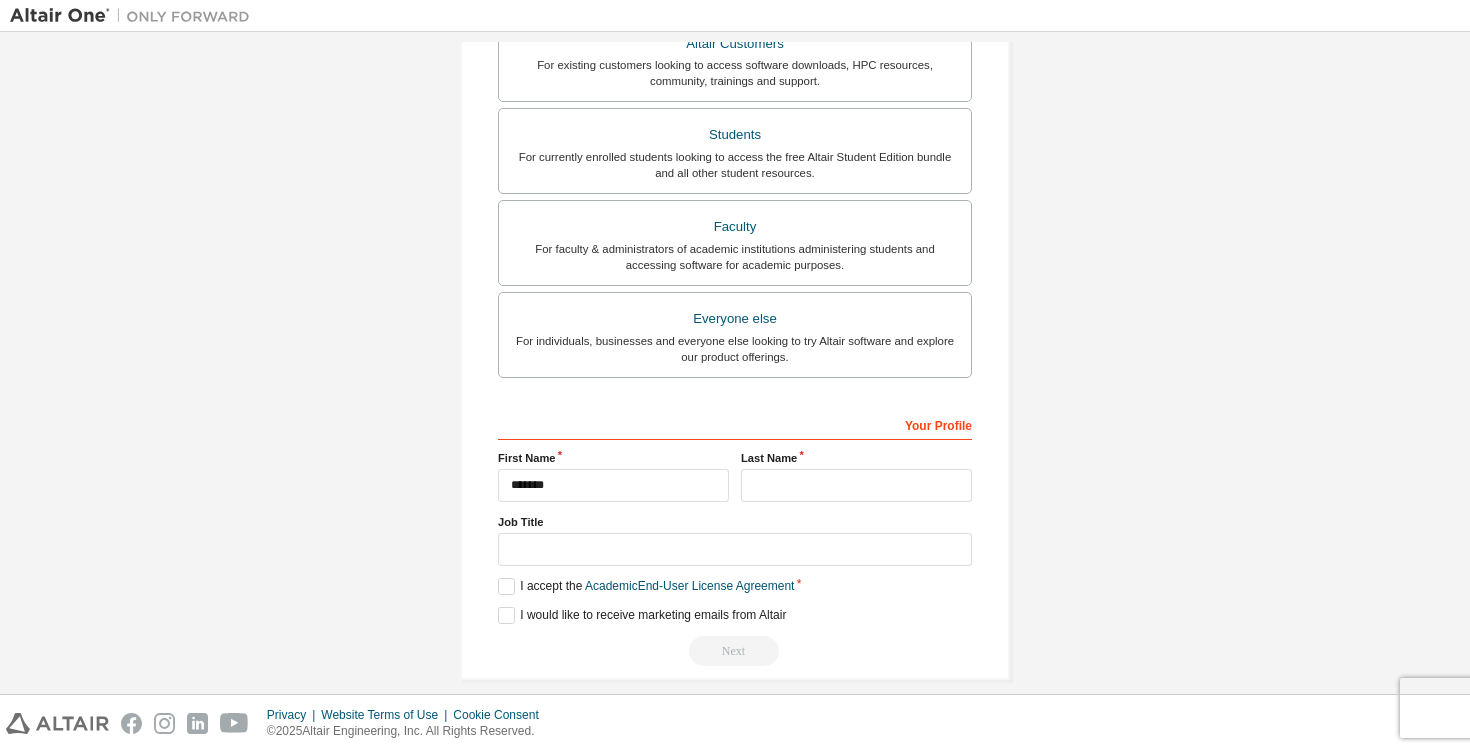 click on "Job Title" at bounding box center [735, 522] 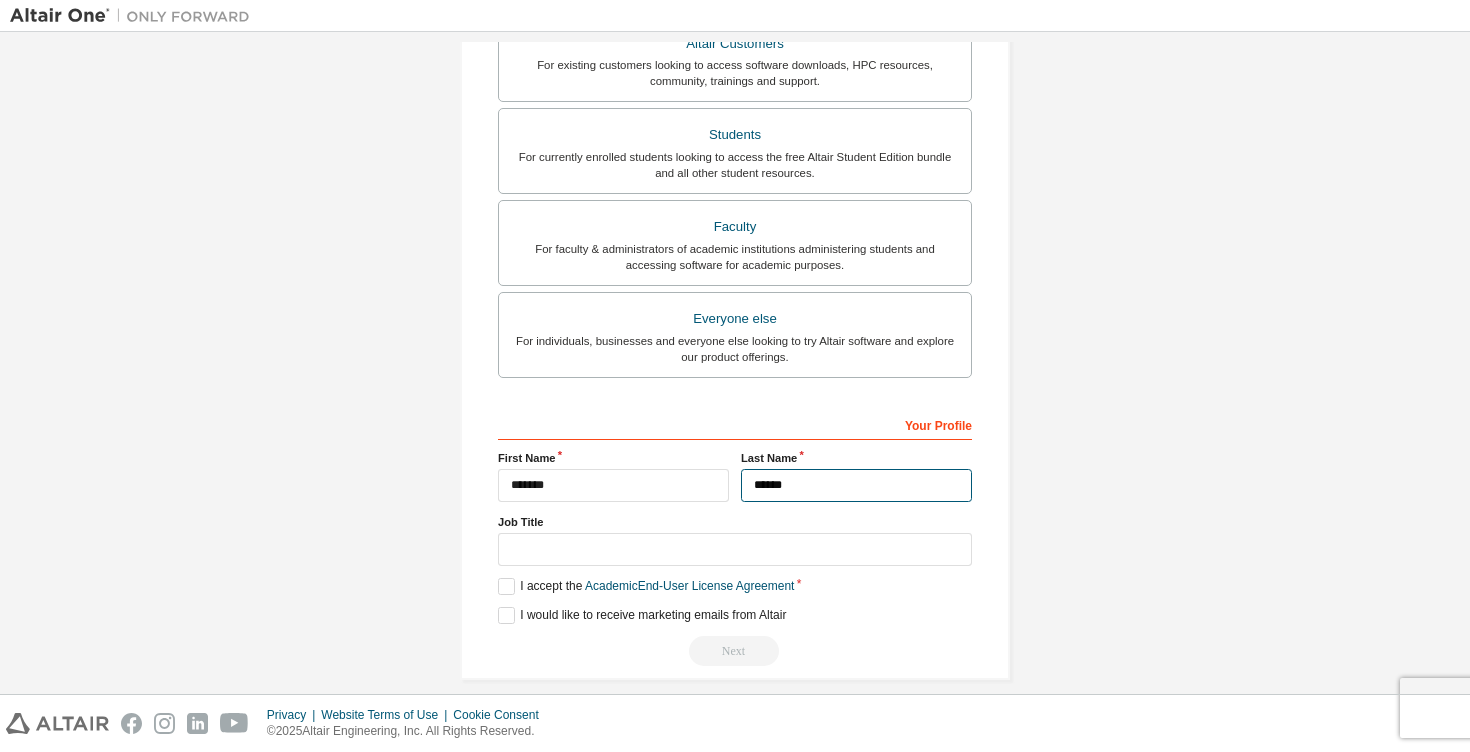 type on "******" 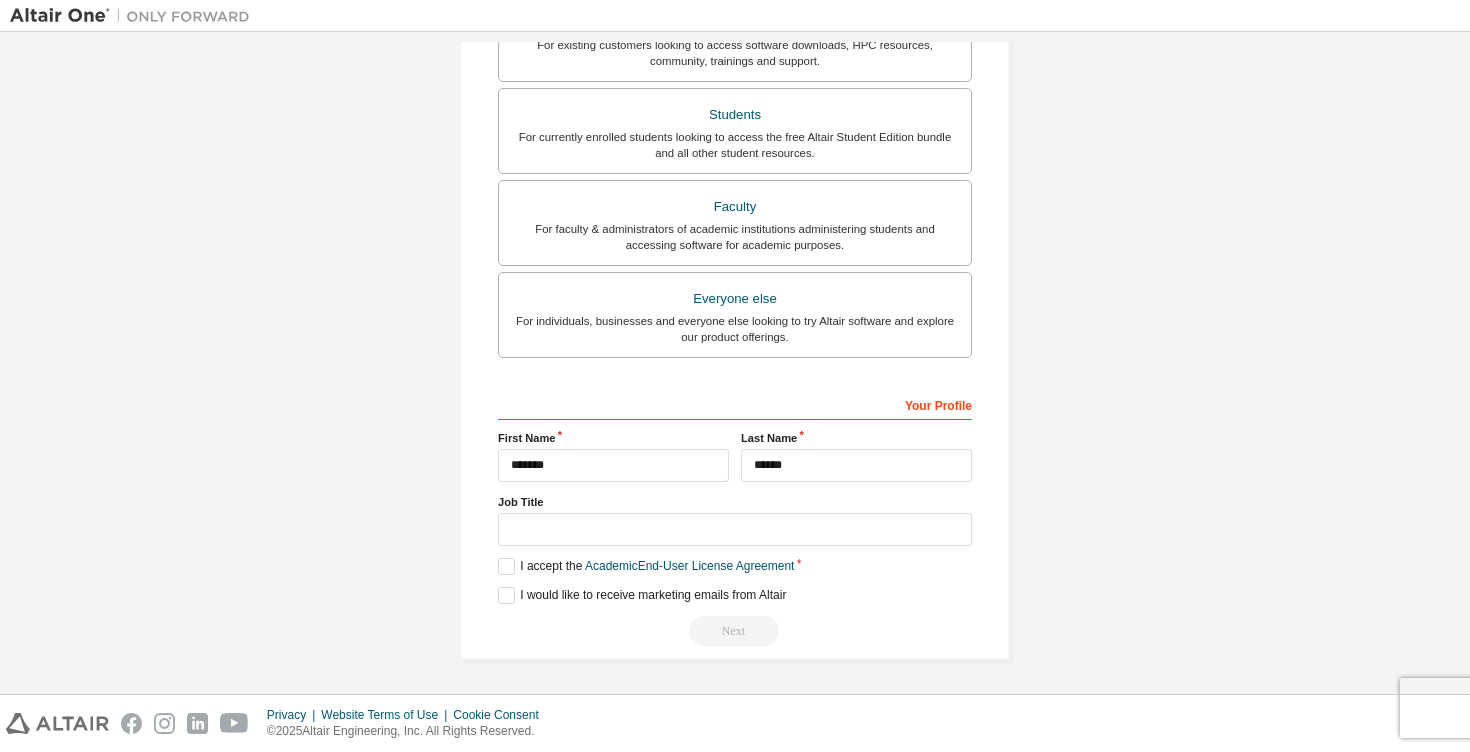 scroll, scrollTop: 470, scrollLeft: 0, axis: vertical 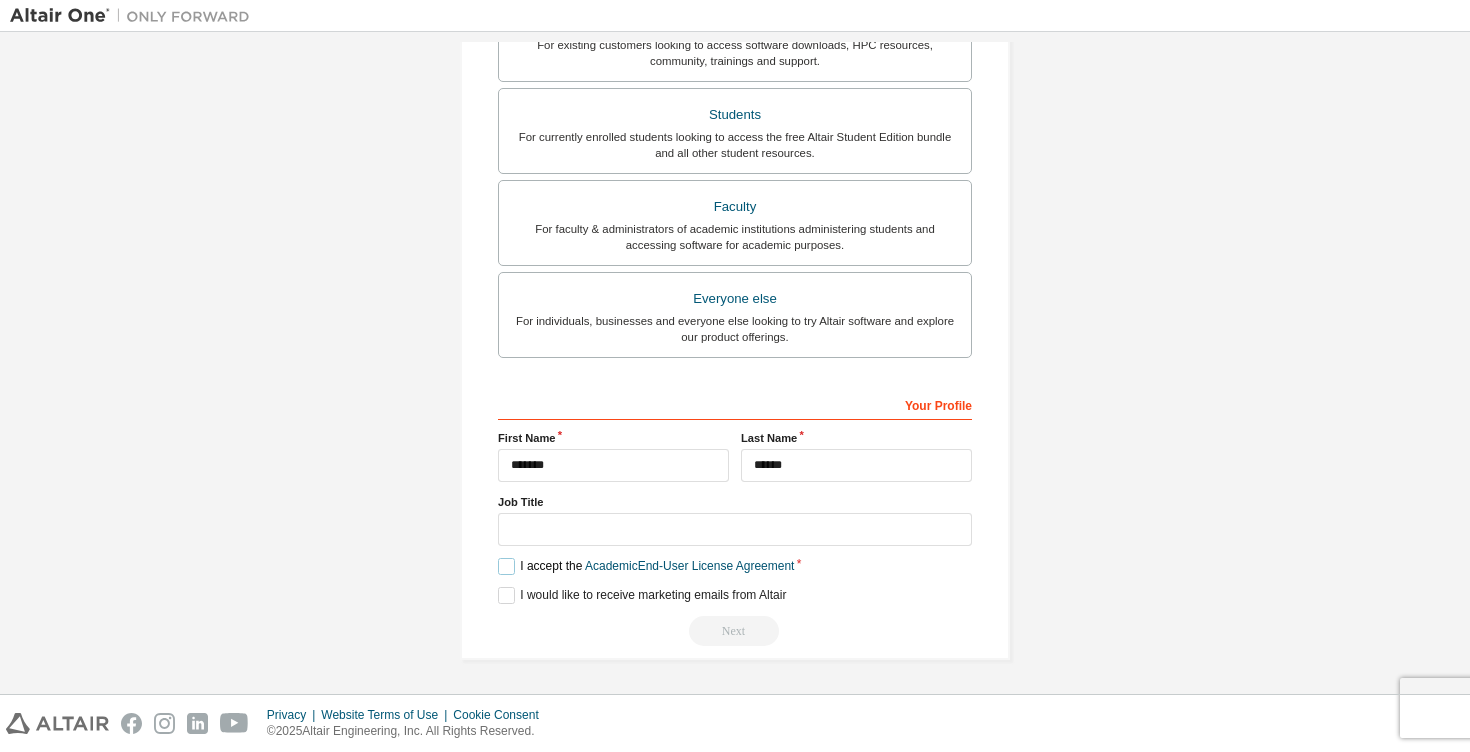 click on "I accept the   Academic   End-User License Agreement" at bounding box center [646, 566] 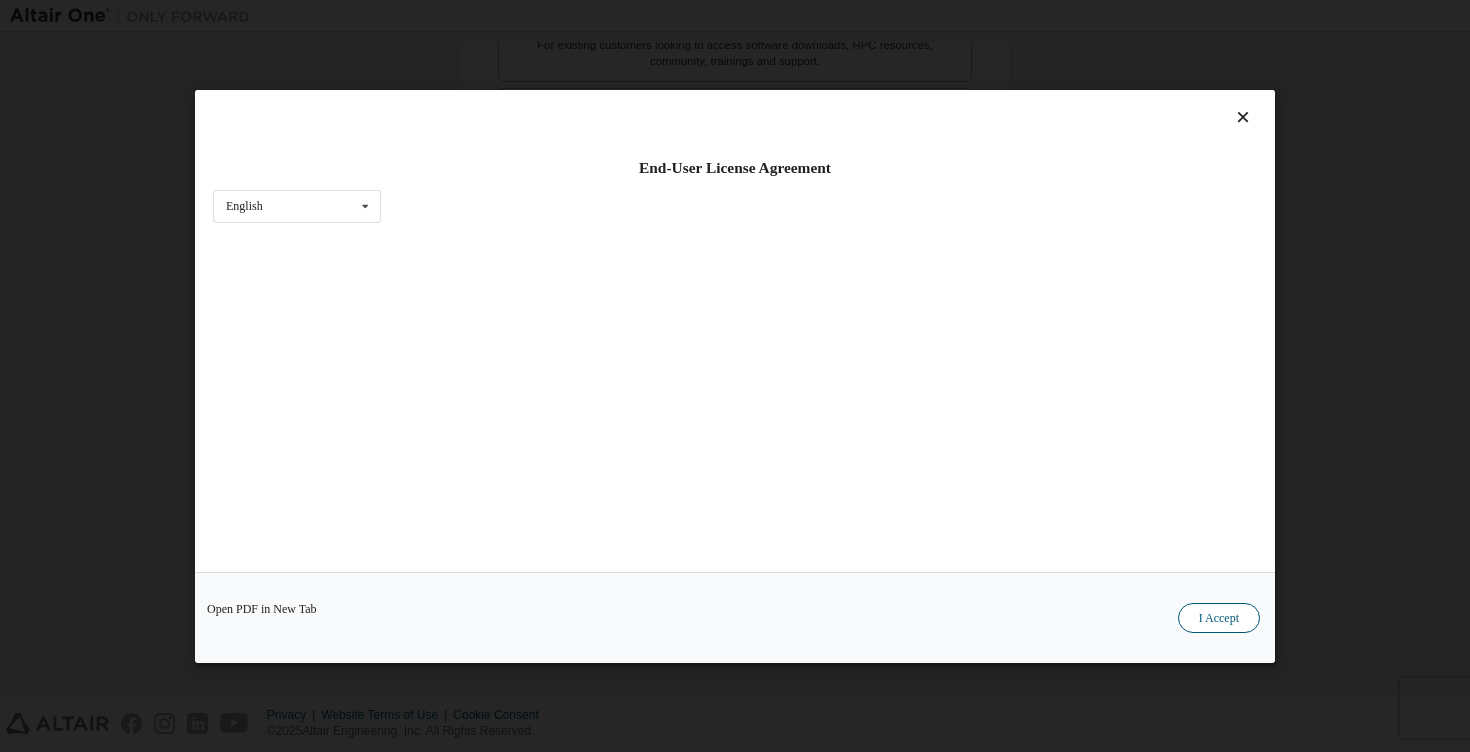 click on "I Accept" at bounding box center [1219, 617] 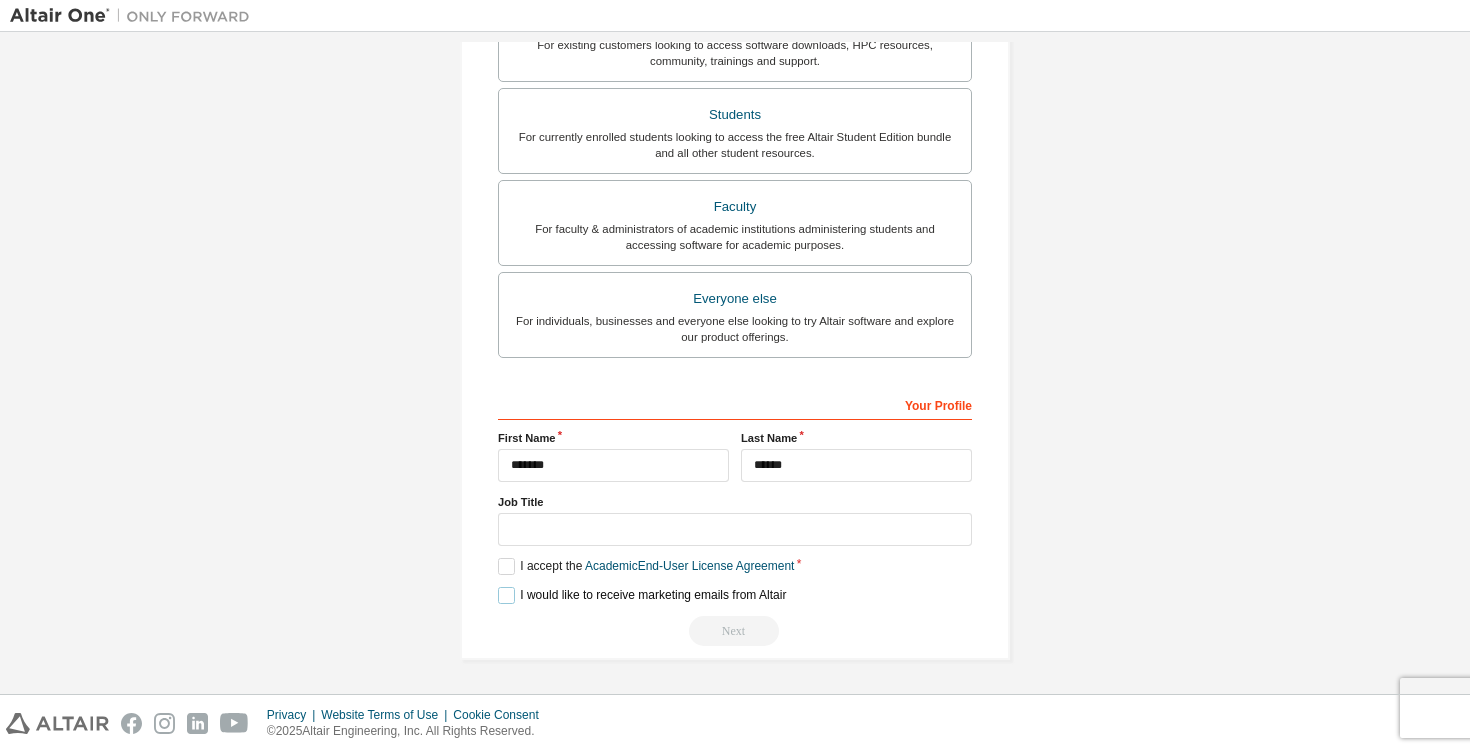 click on "I would like to receive marketing emails from Altair" at bounding box center (642, 595) 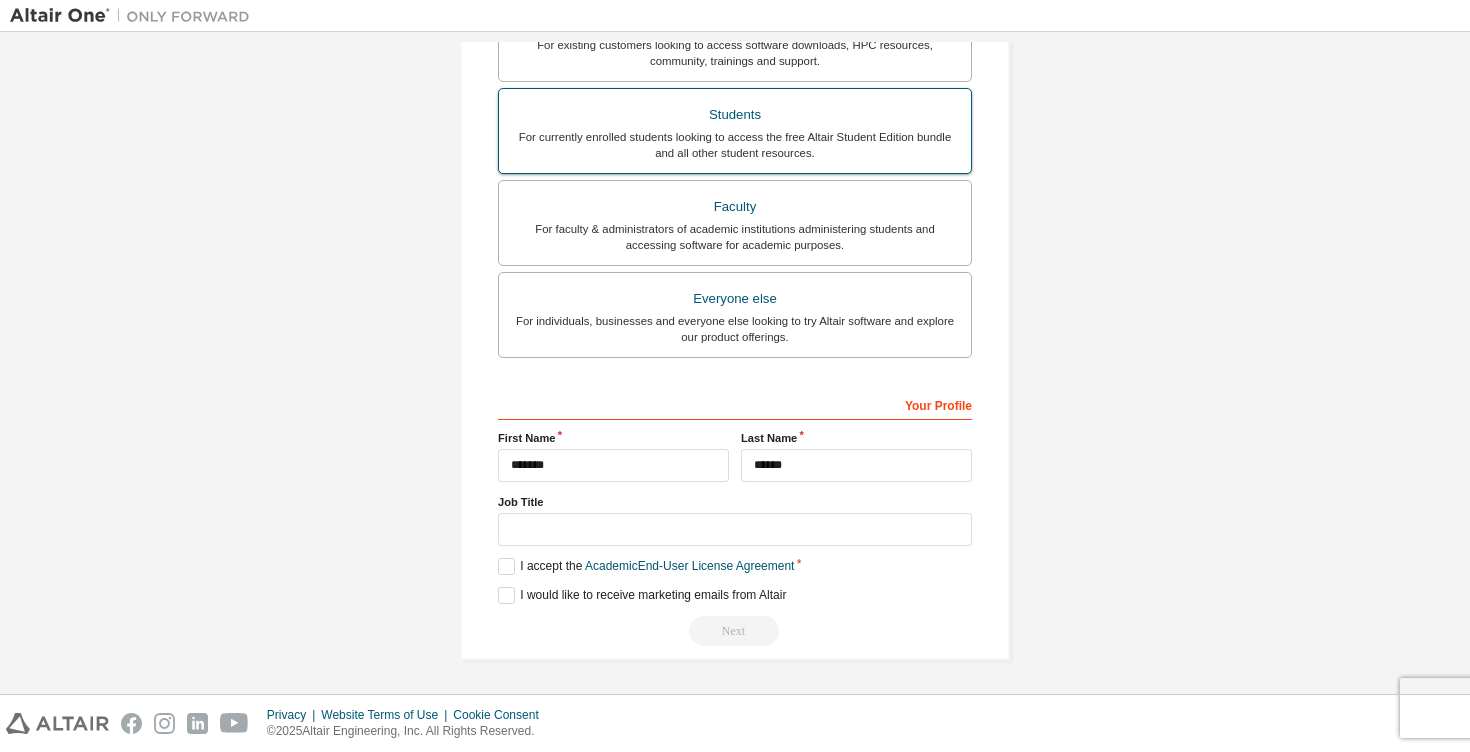 click on "Students" at bounding box center [735, 115] 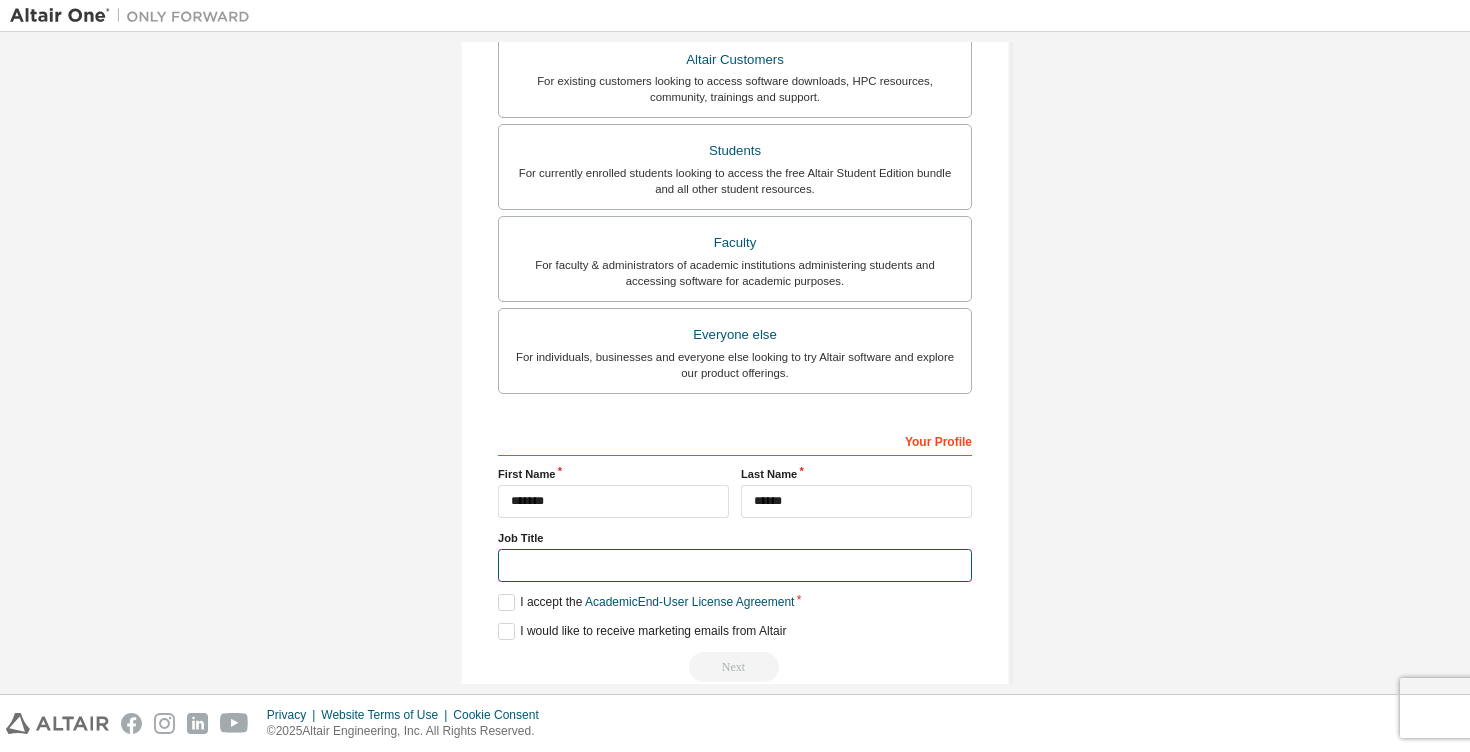 scroll, scrollTop: 432, scrollLeft: 0, axis: vertical 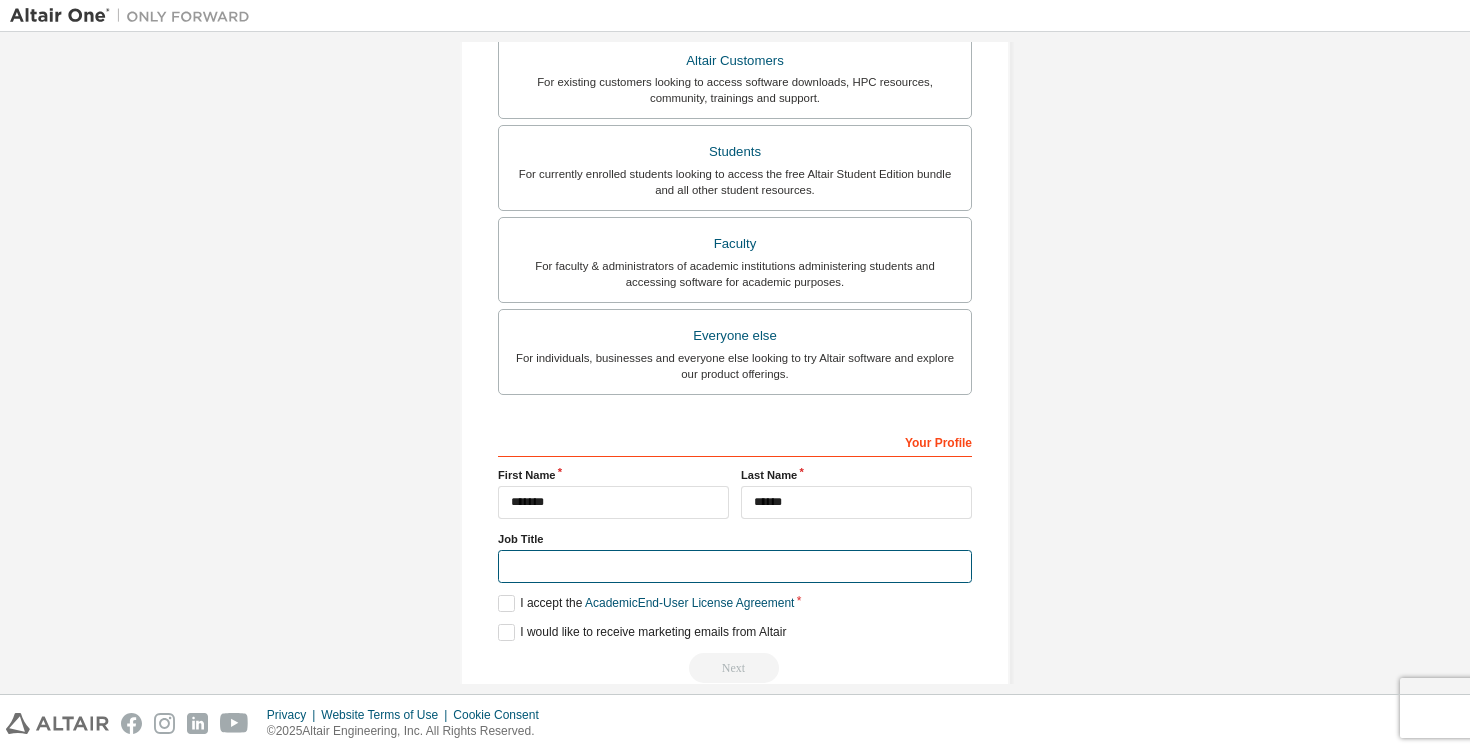 click at bounding box center [735, 566] 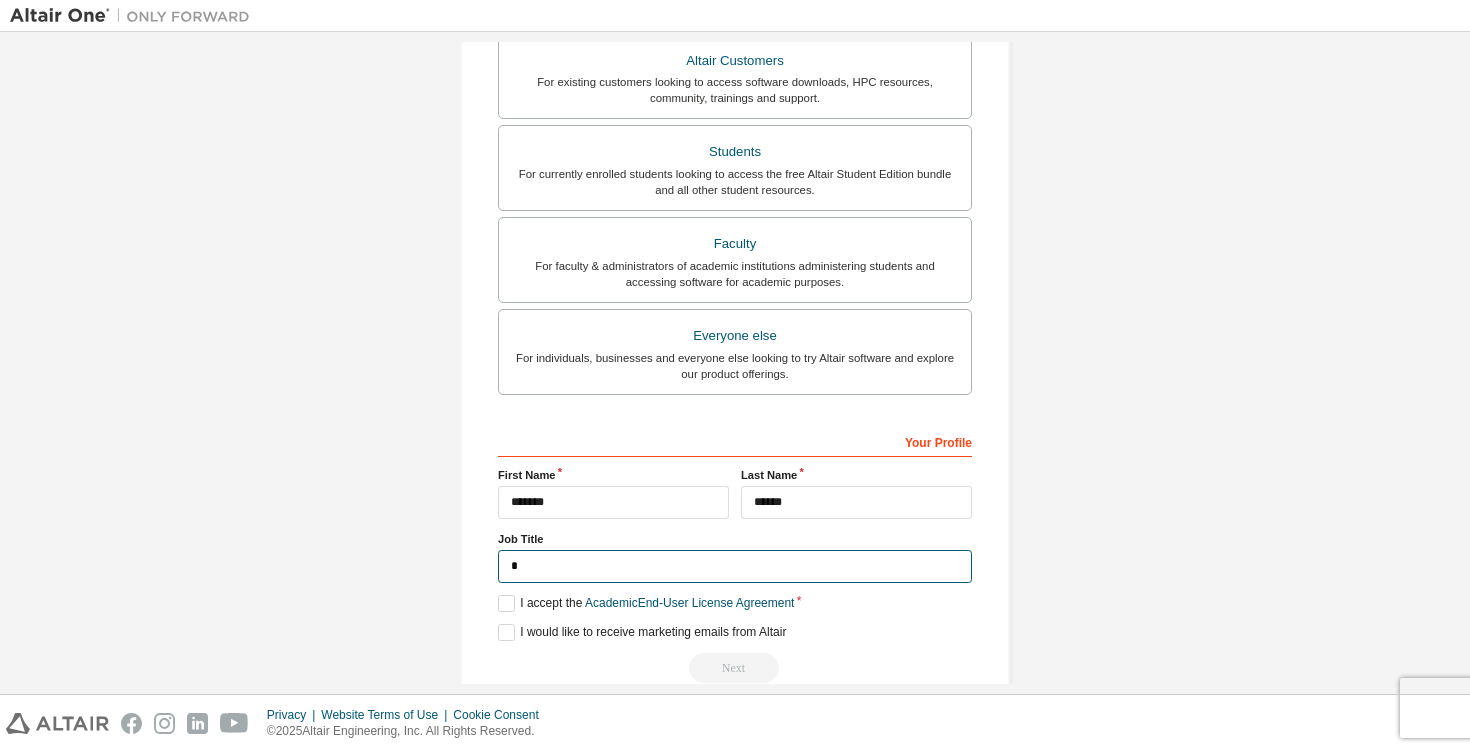 type on "*" 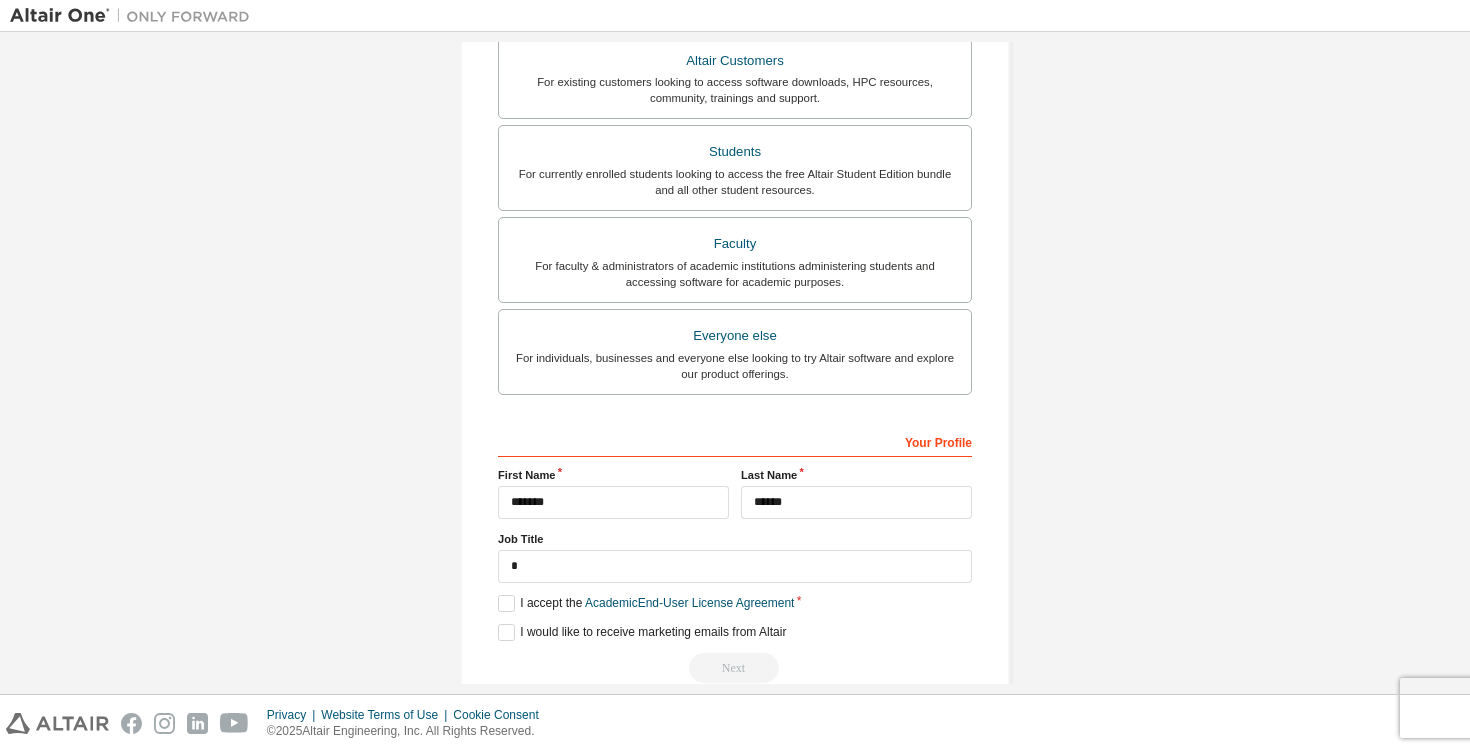 click on "Next" at bounding box center (735, 668) 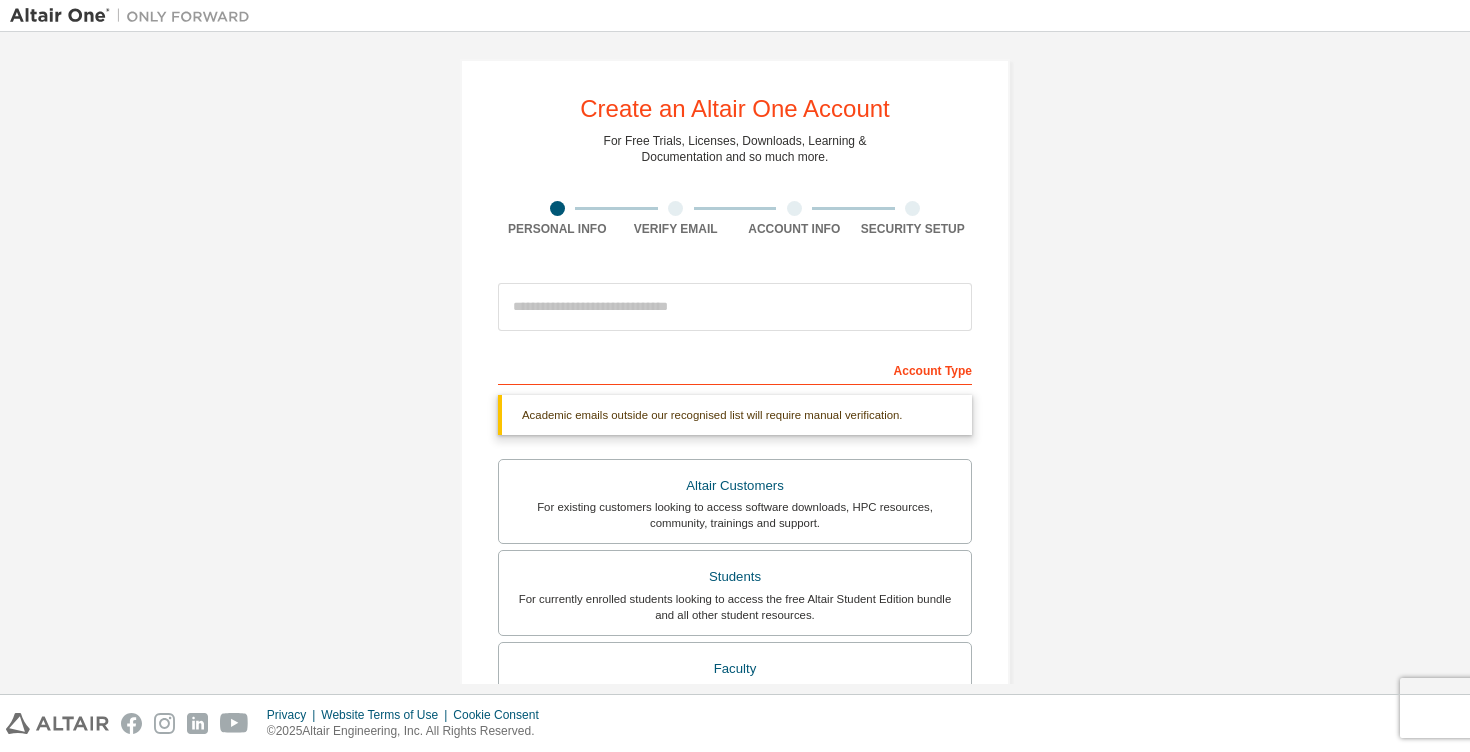 scroll, scrollTop: 0, scrollLeft: 0, axis: both 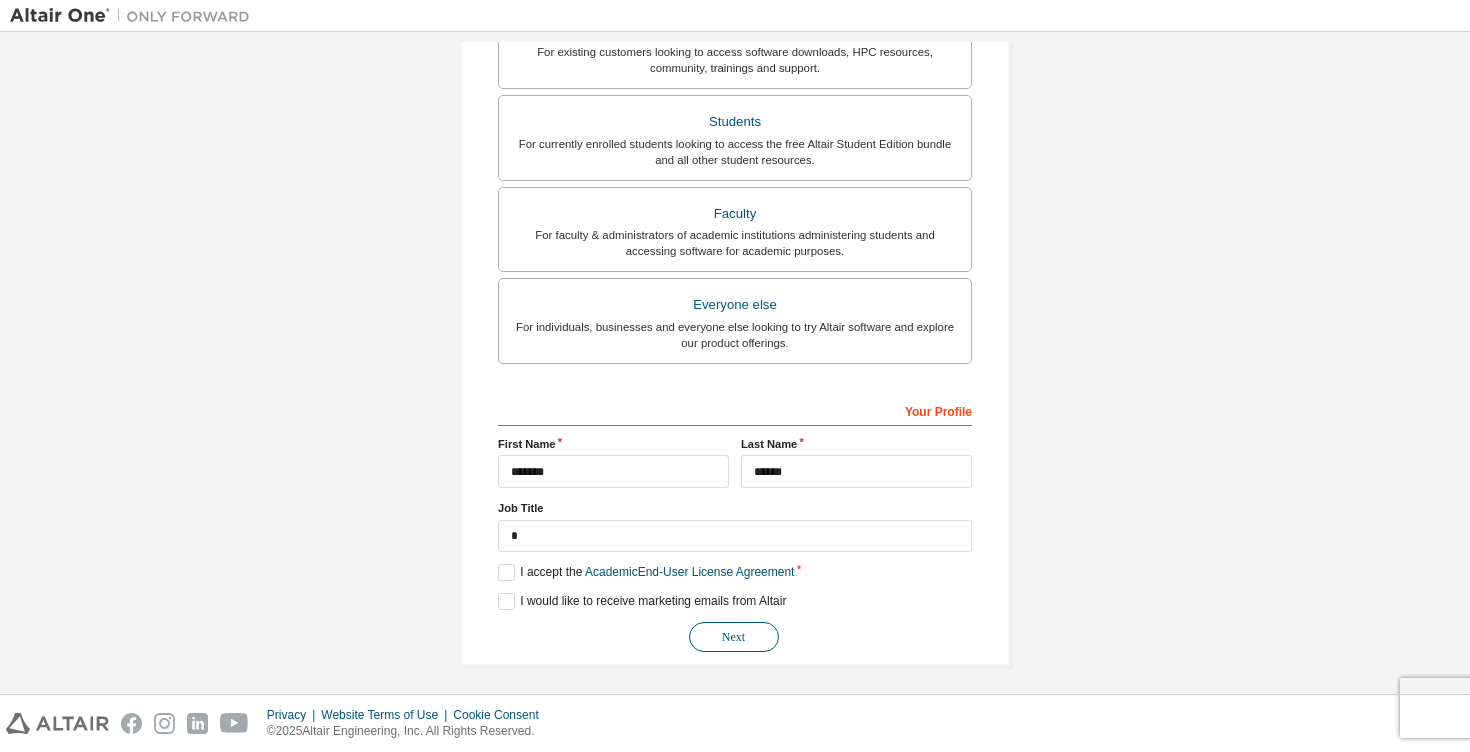 type on "**********" 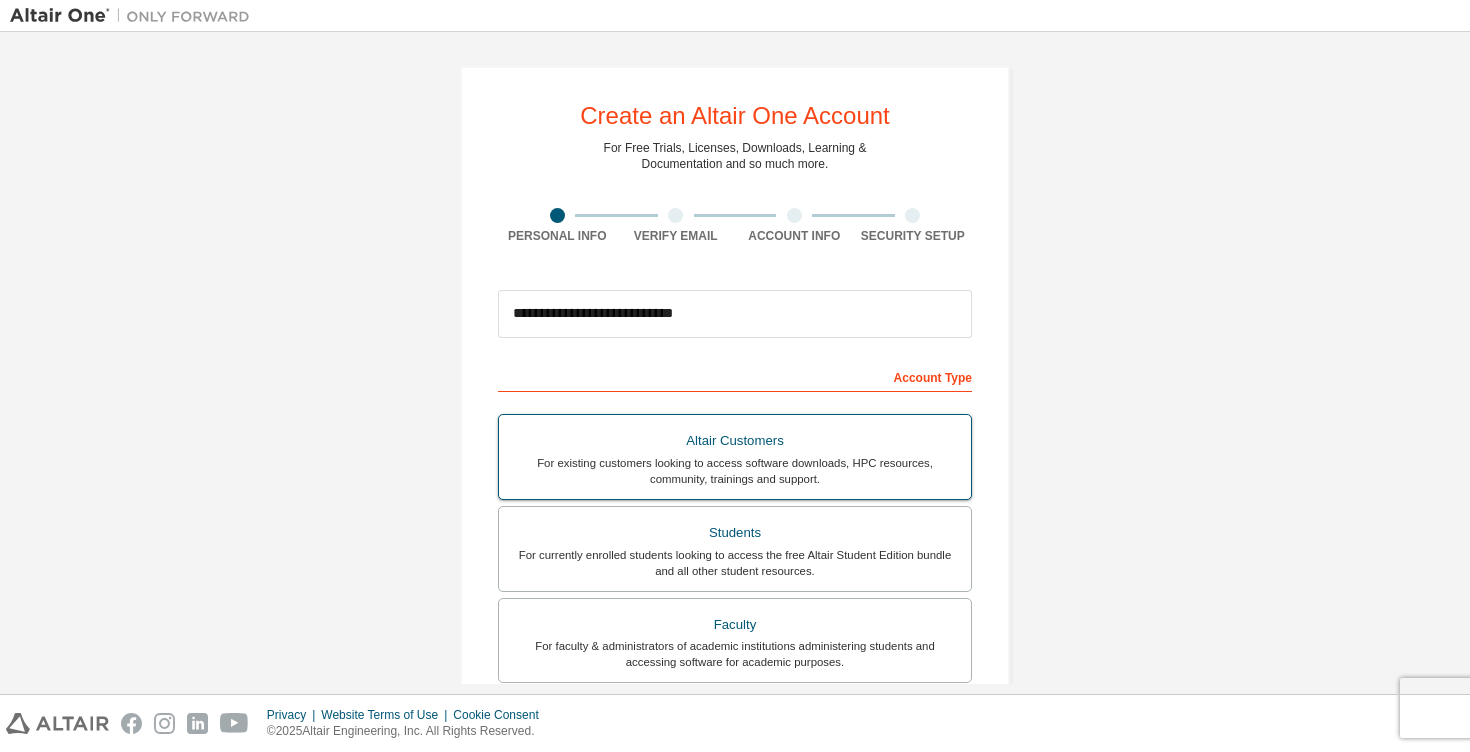 scroll, scrollTop: 0, scrollLeft: 0, axis: both 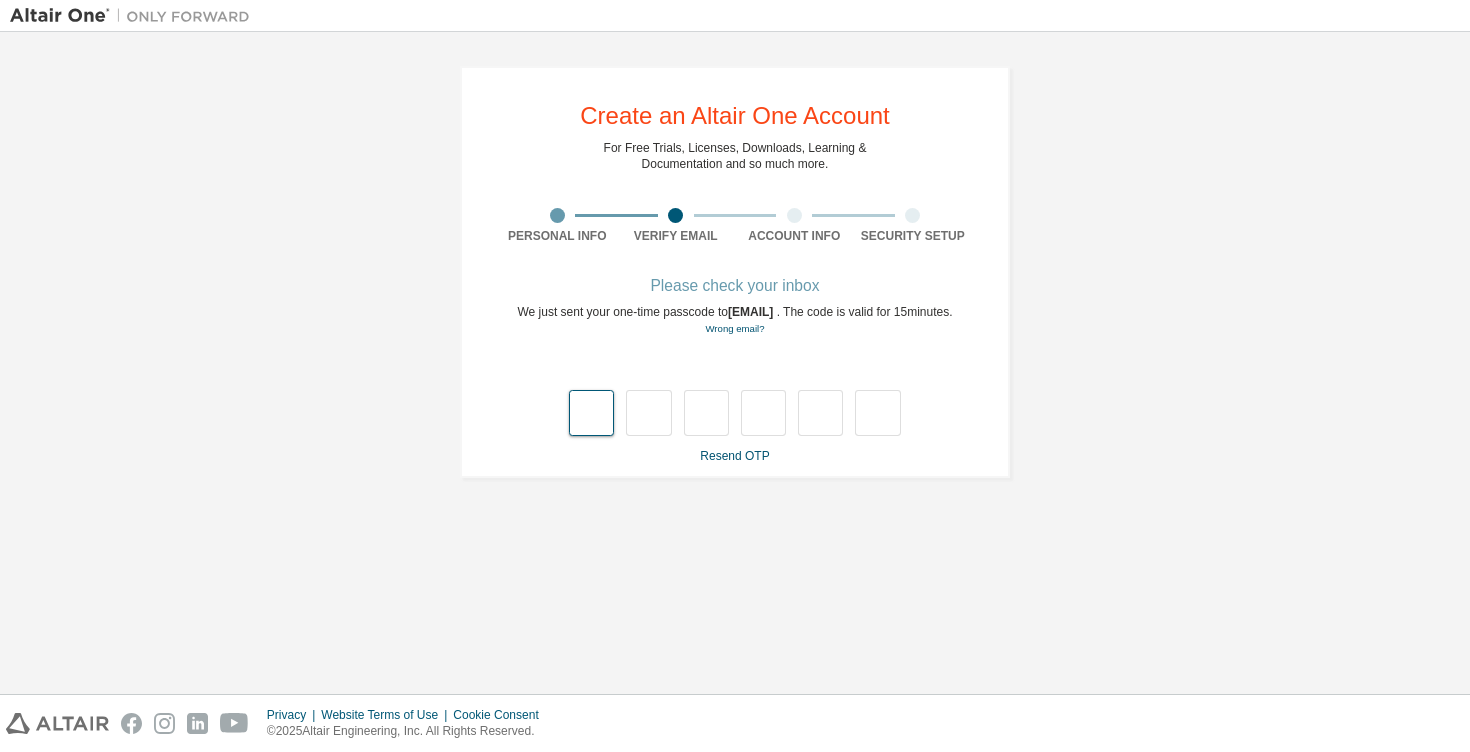 type on "*" 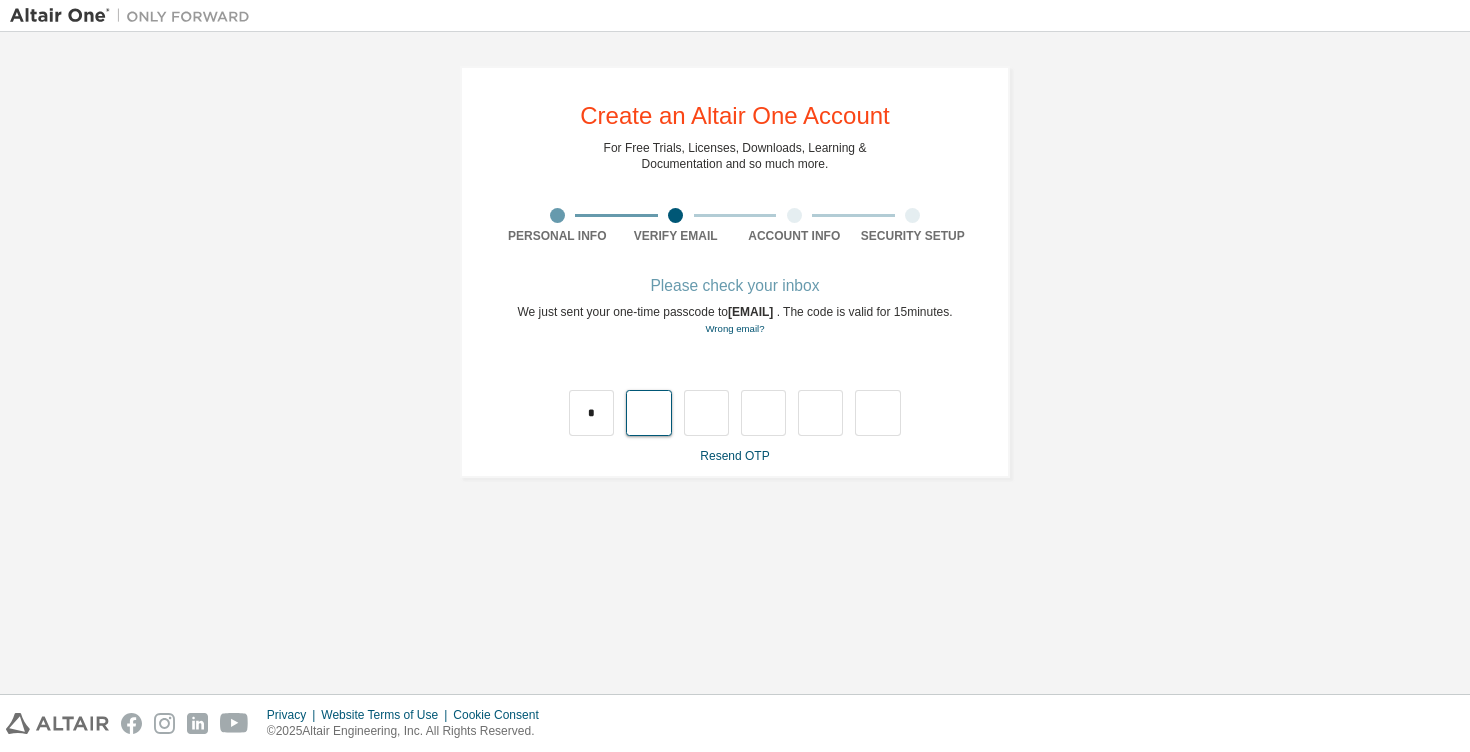 type on "*" 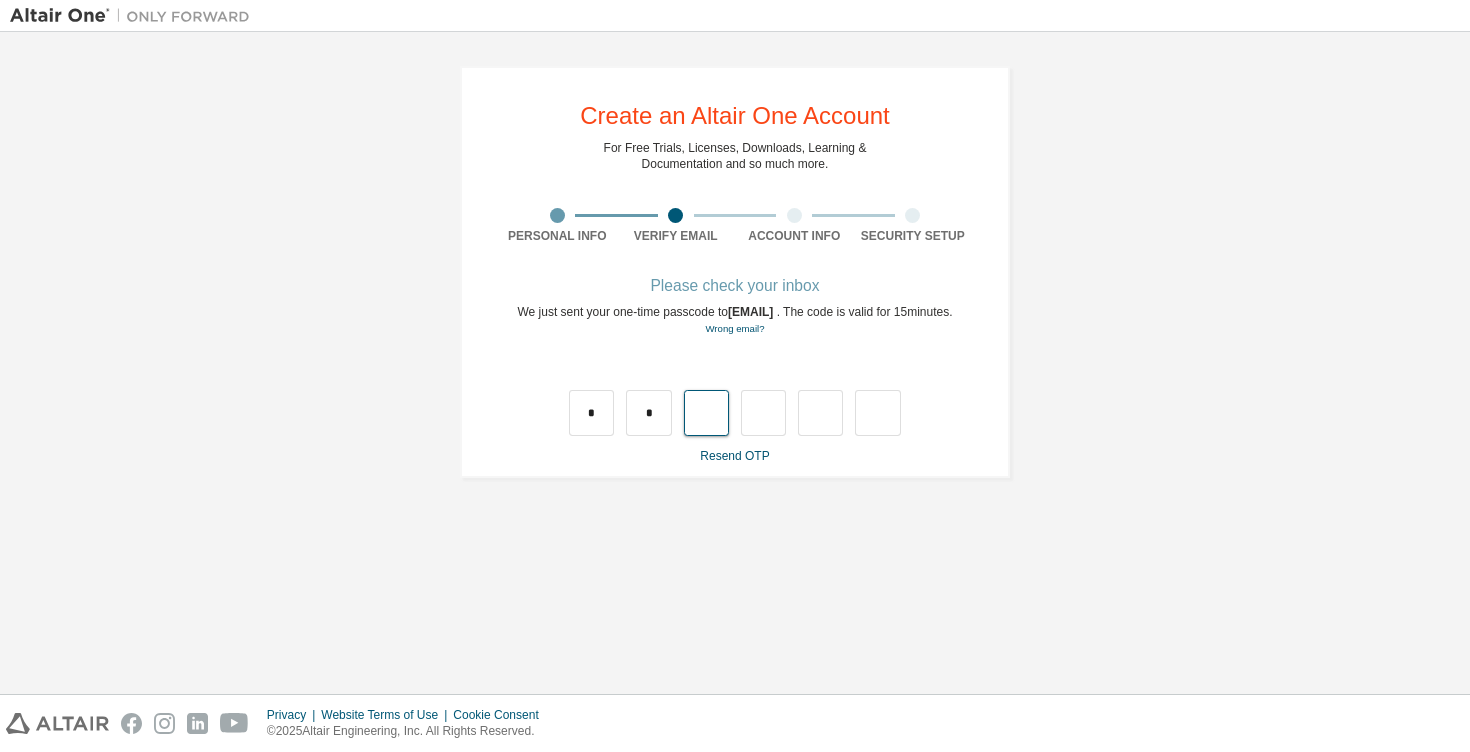 type on "*" 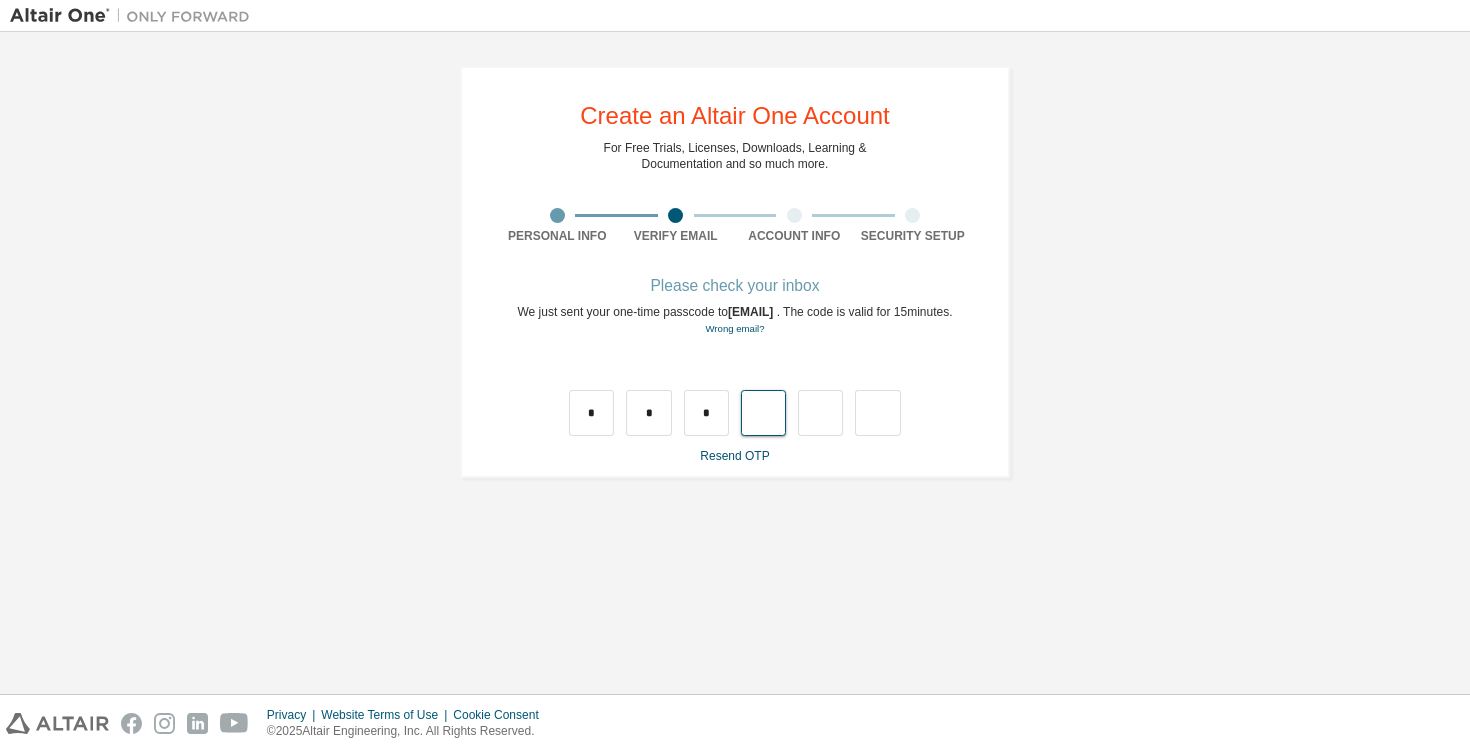 type on "*" 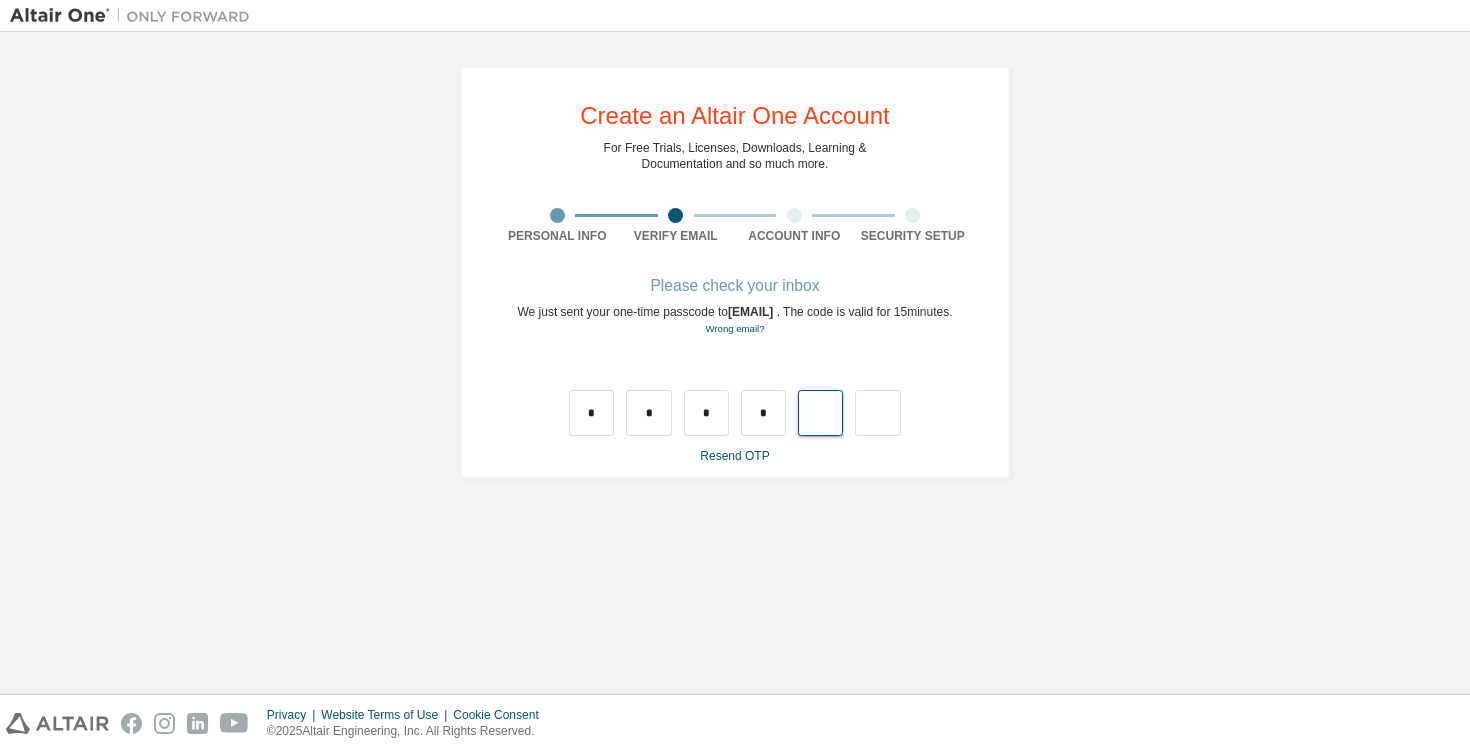 type on "*" 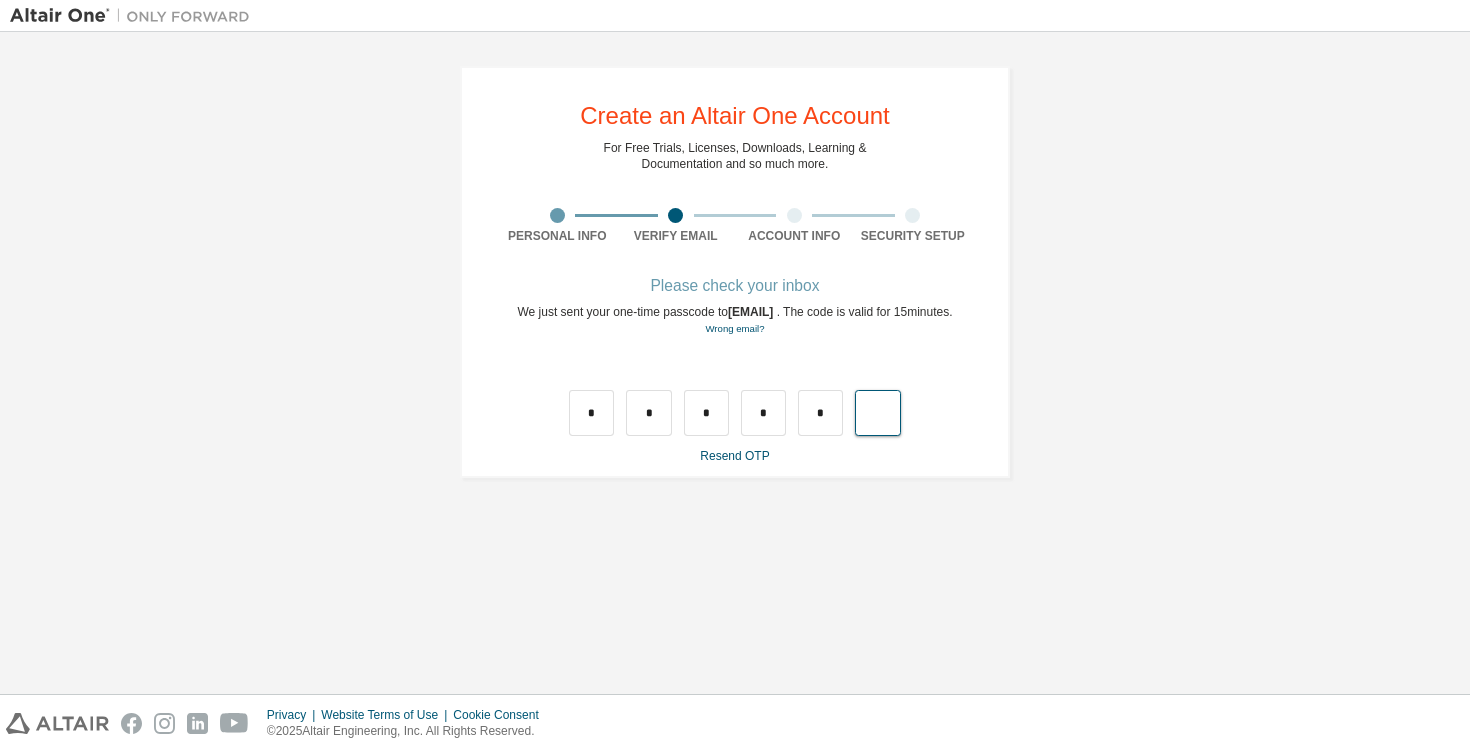 type on "*" 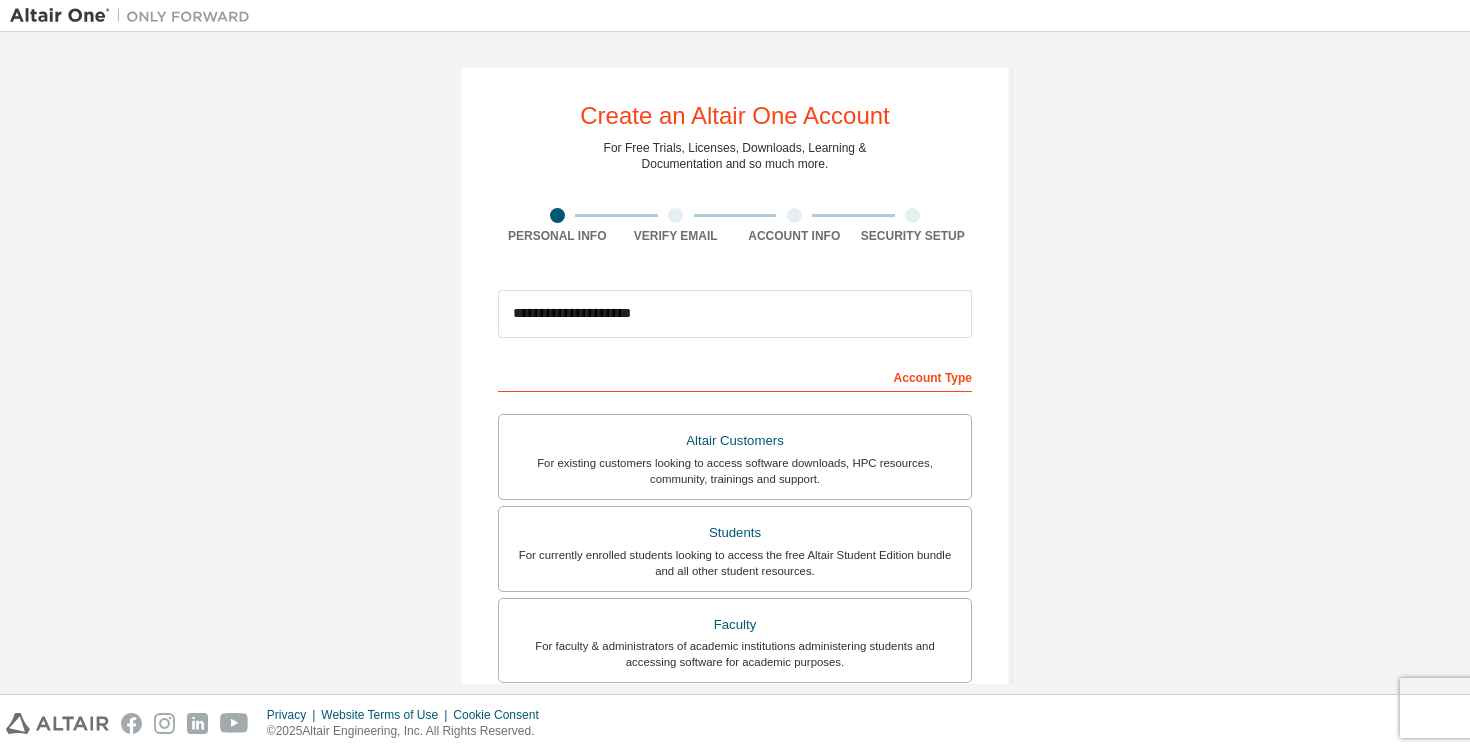 scroll, scrollTop: 0, scrollLeft: 0, axis: both 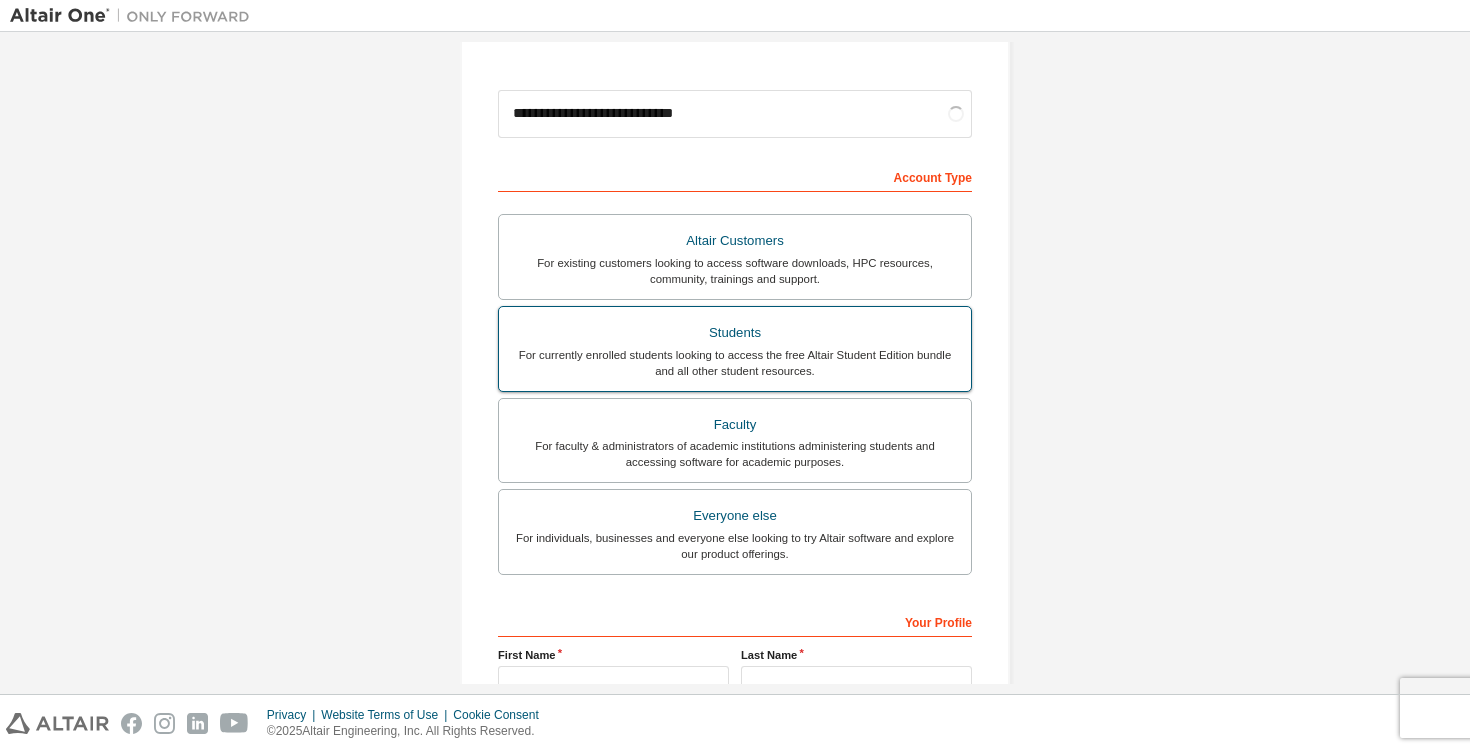 type on "**********" 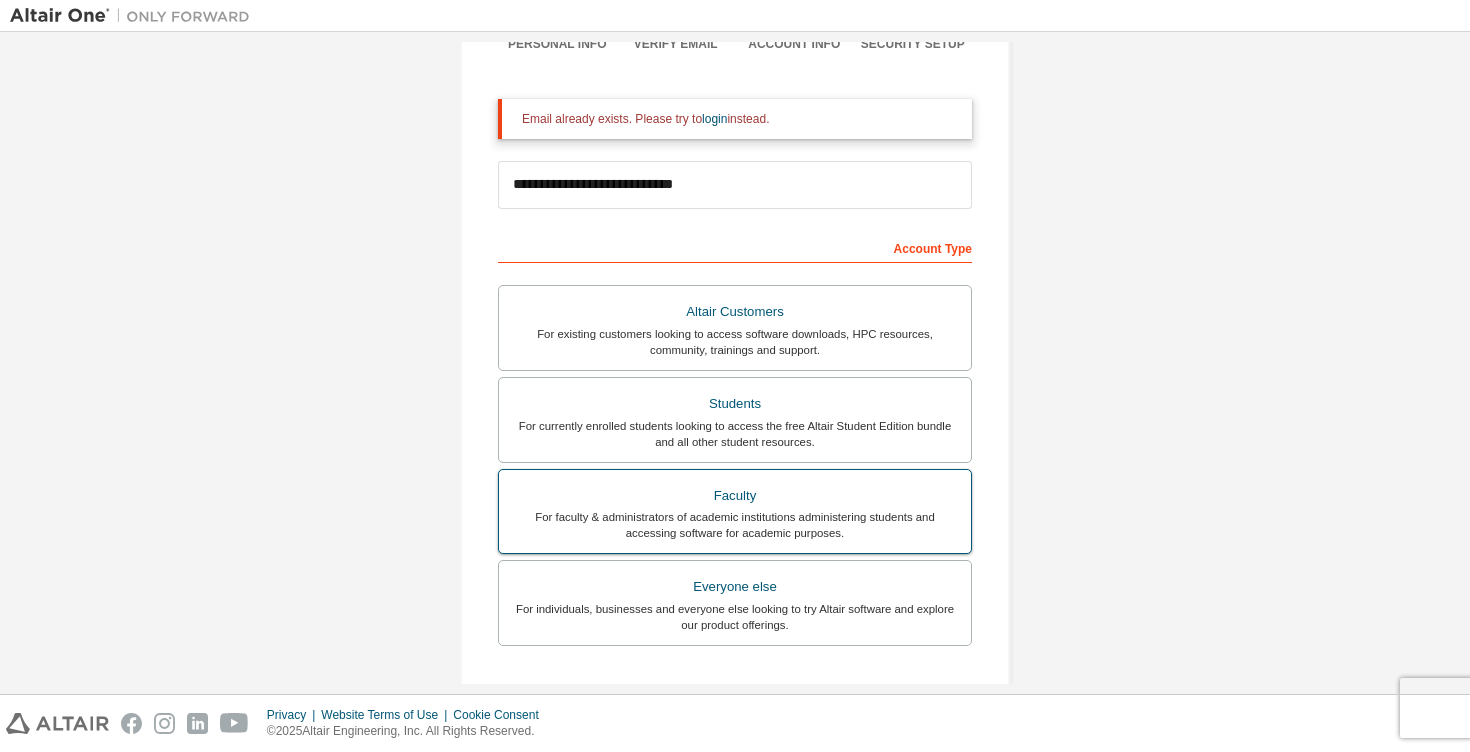scroll, scrollTop: 168, scrollLeft: 0, axis: vertical 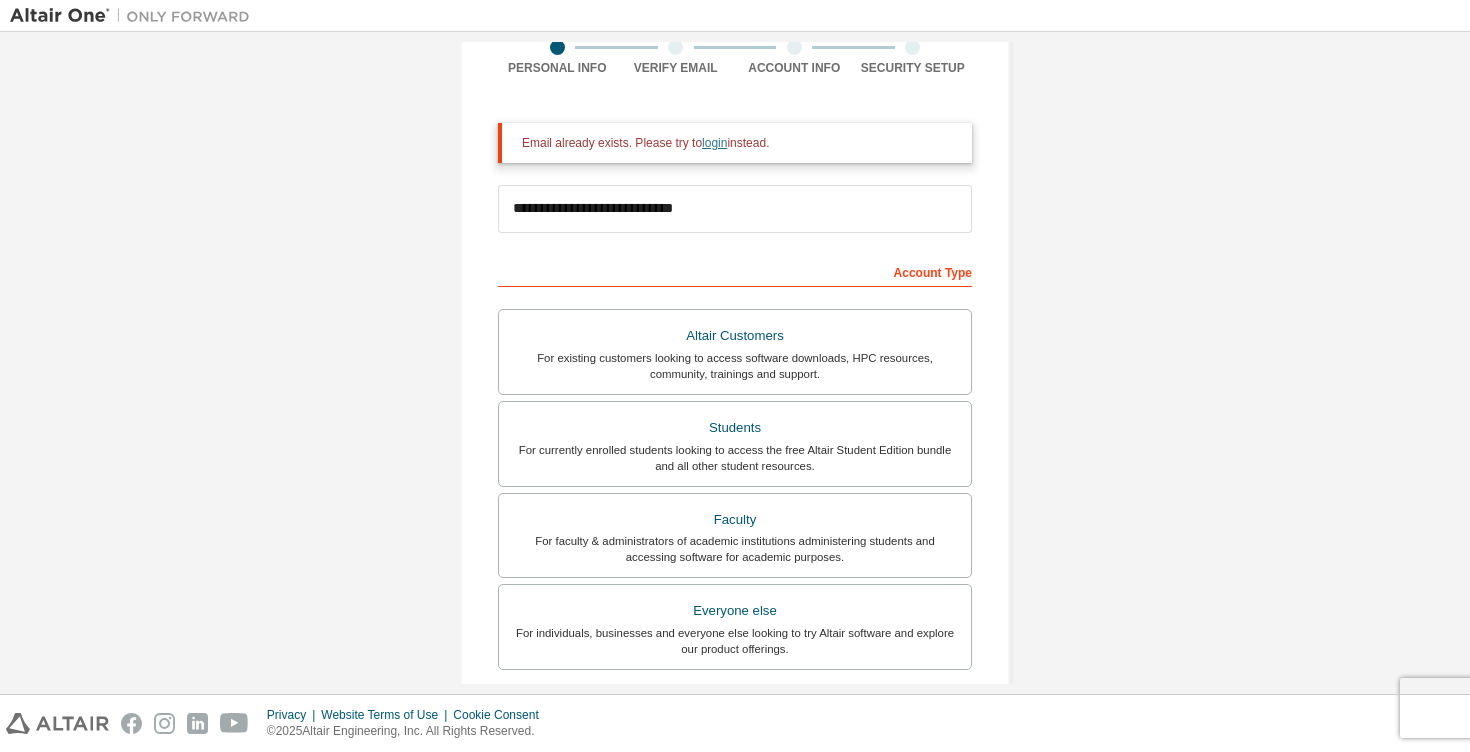 click on "login" at bounding box center [714, 143] 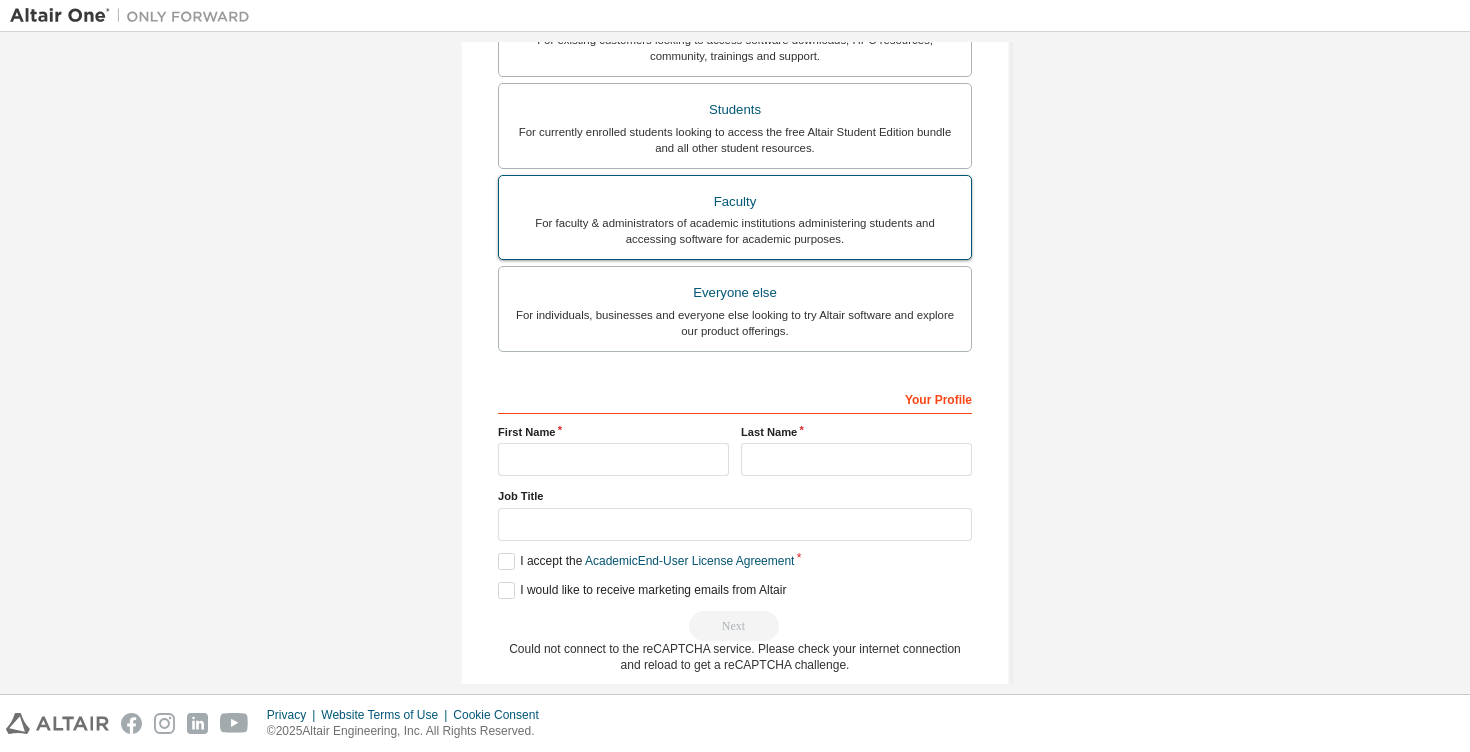 scroll, scrollTop: 518, scrollLeft: 0, axis: vertical 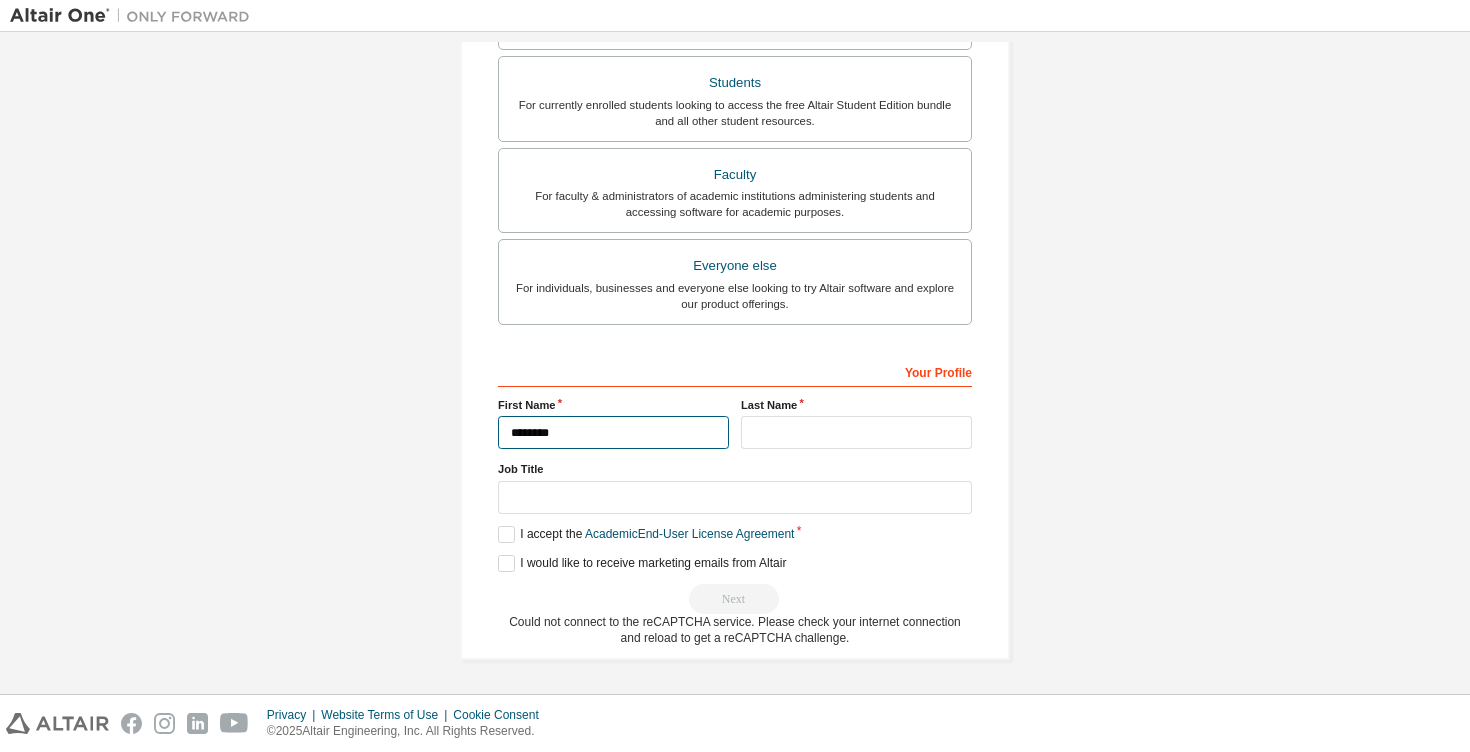 type on "*******" 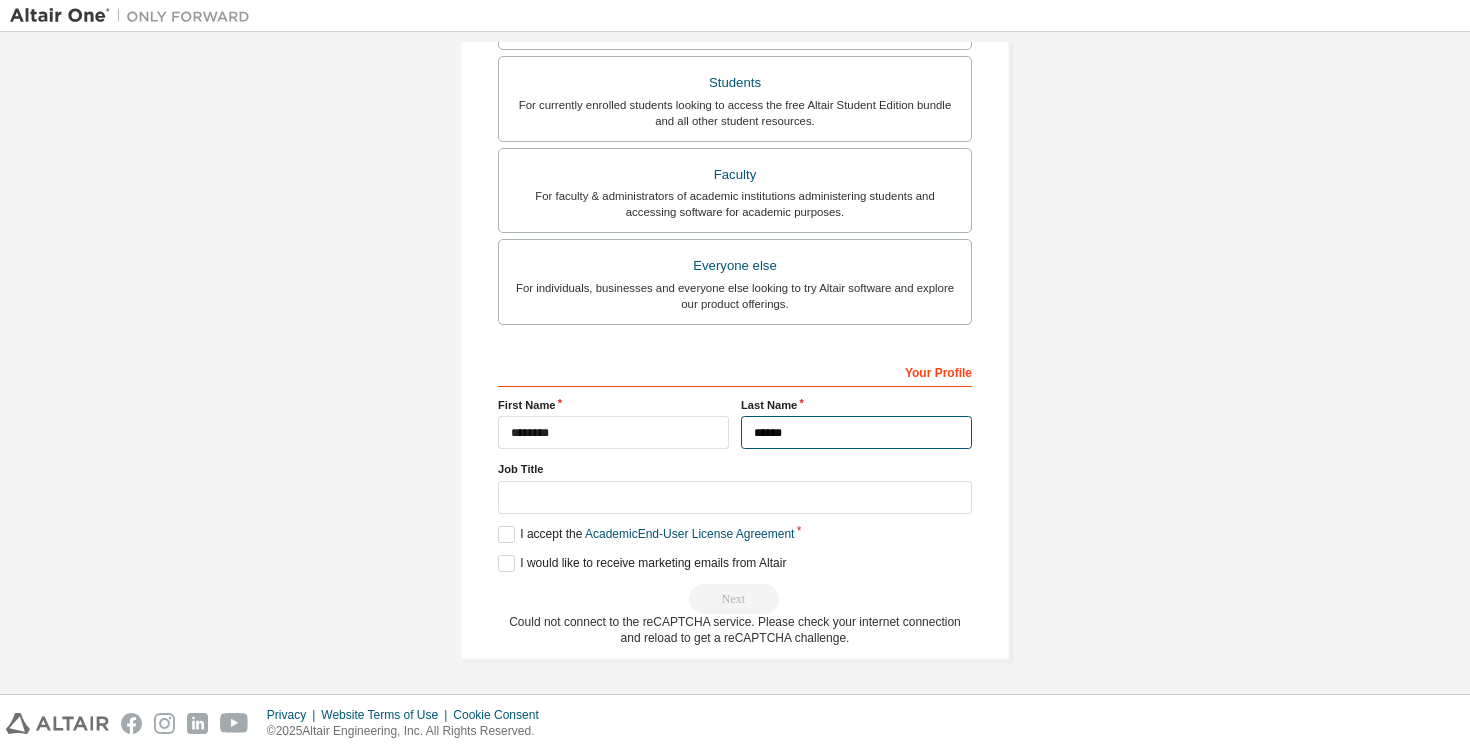 type on "******" 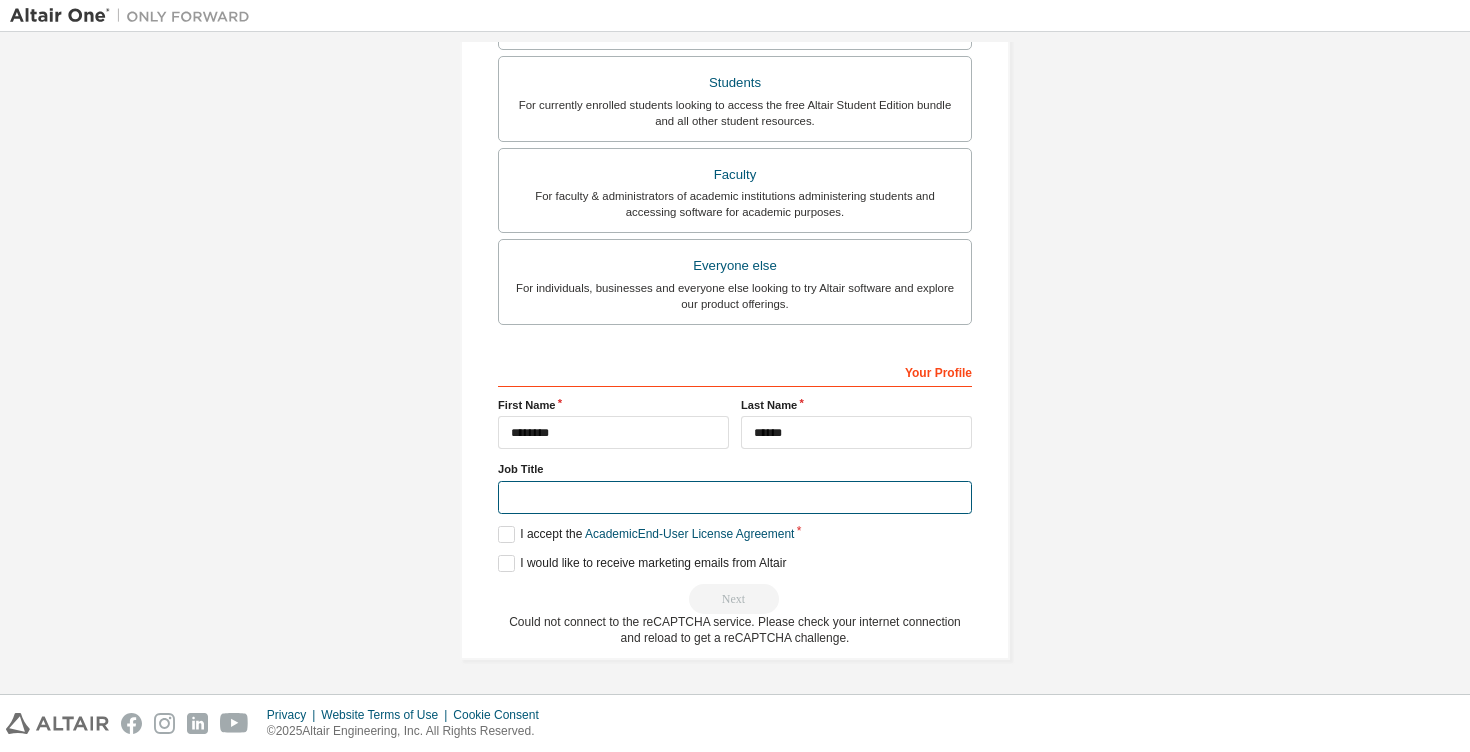 scroll, scrollTop: 514, scrollLeft: 0, axis: vertical 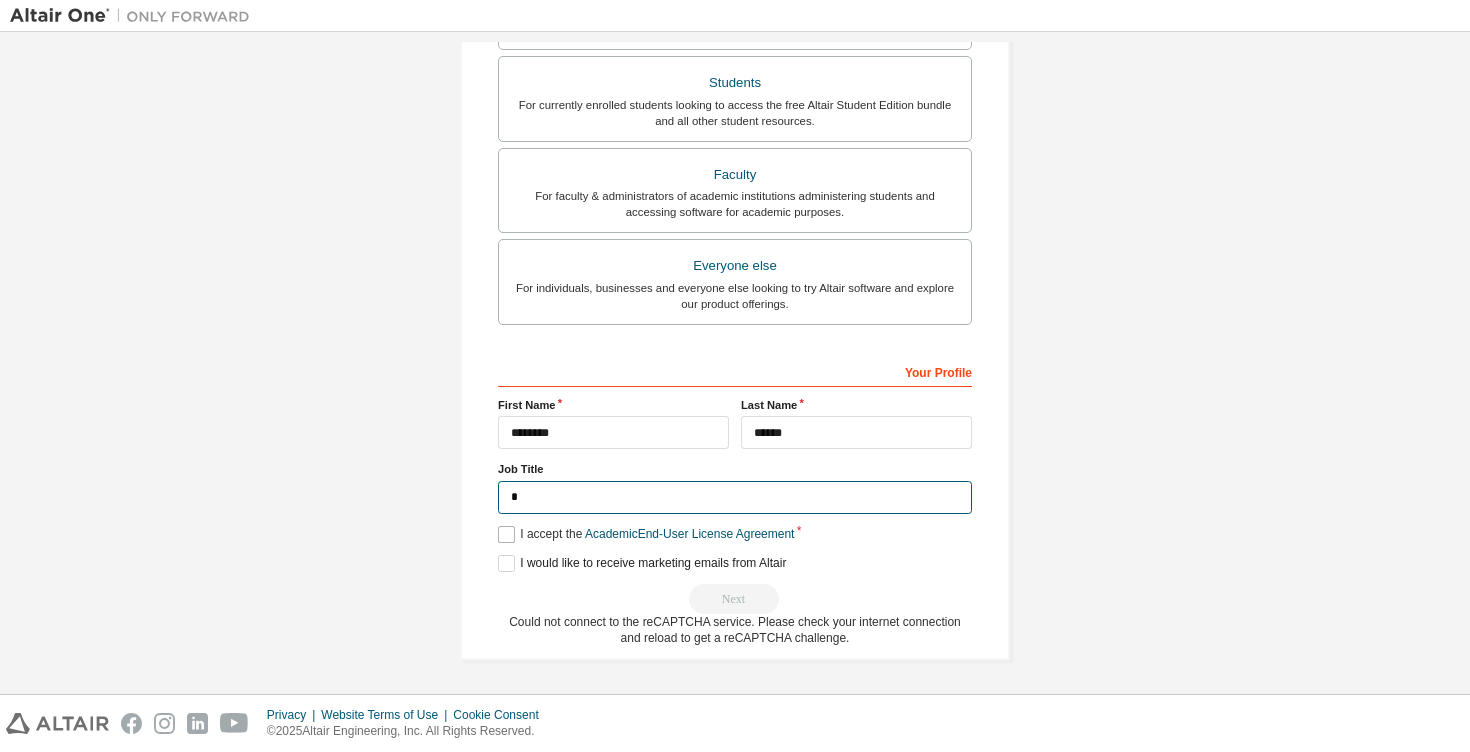 type on "*" 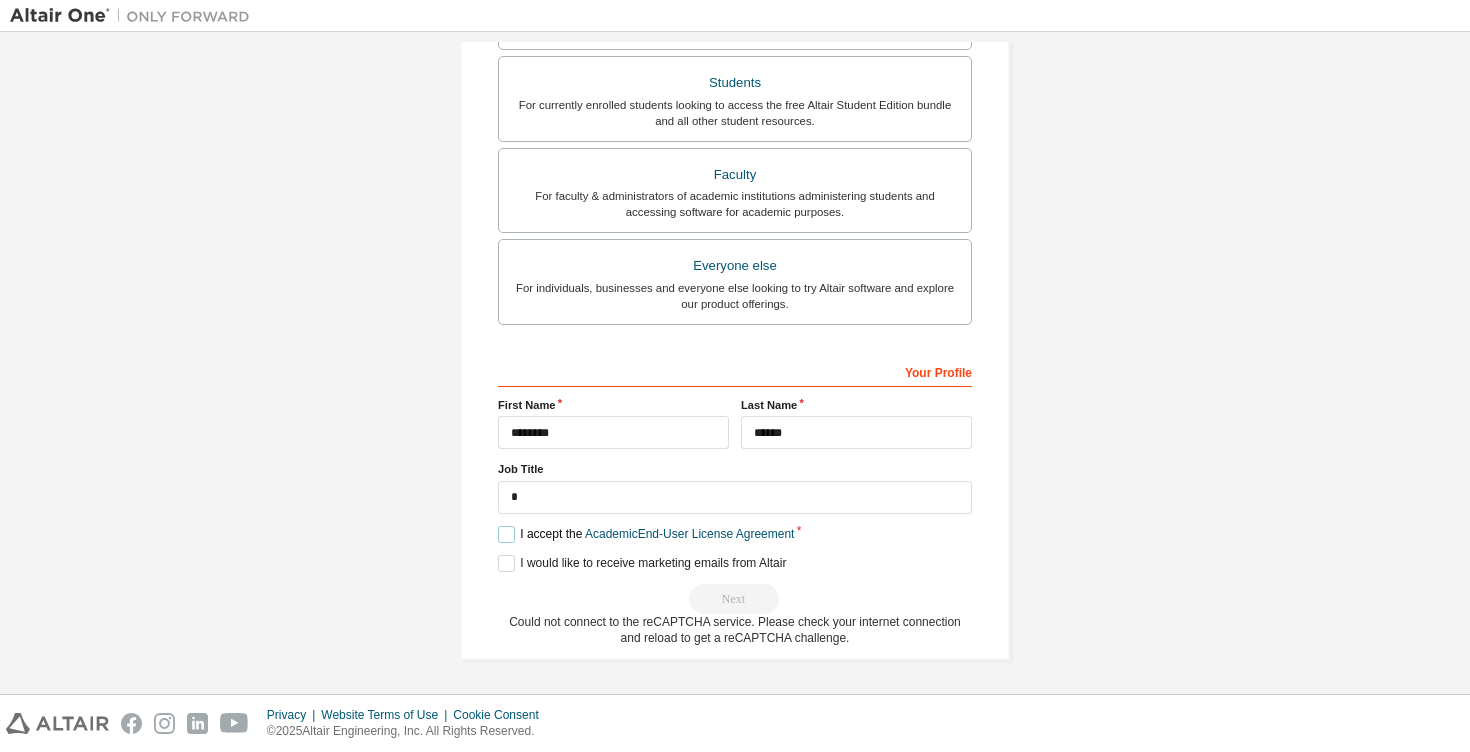 click on "I accept the   Academic   End-User License Agreement" at bounding box center (646, 534) 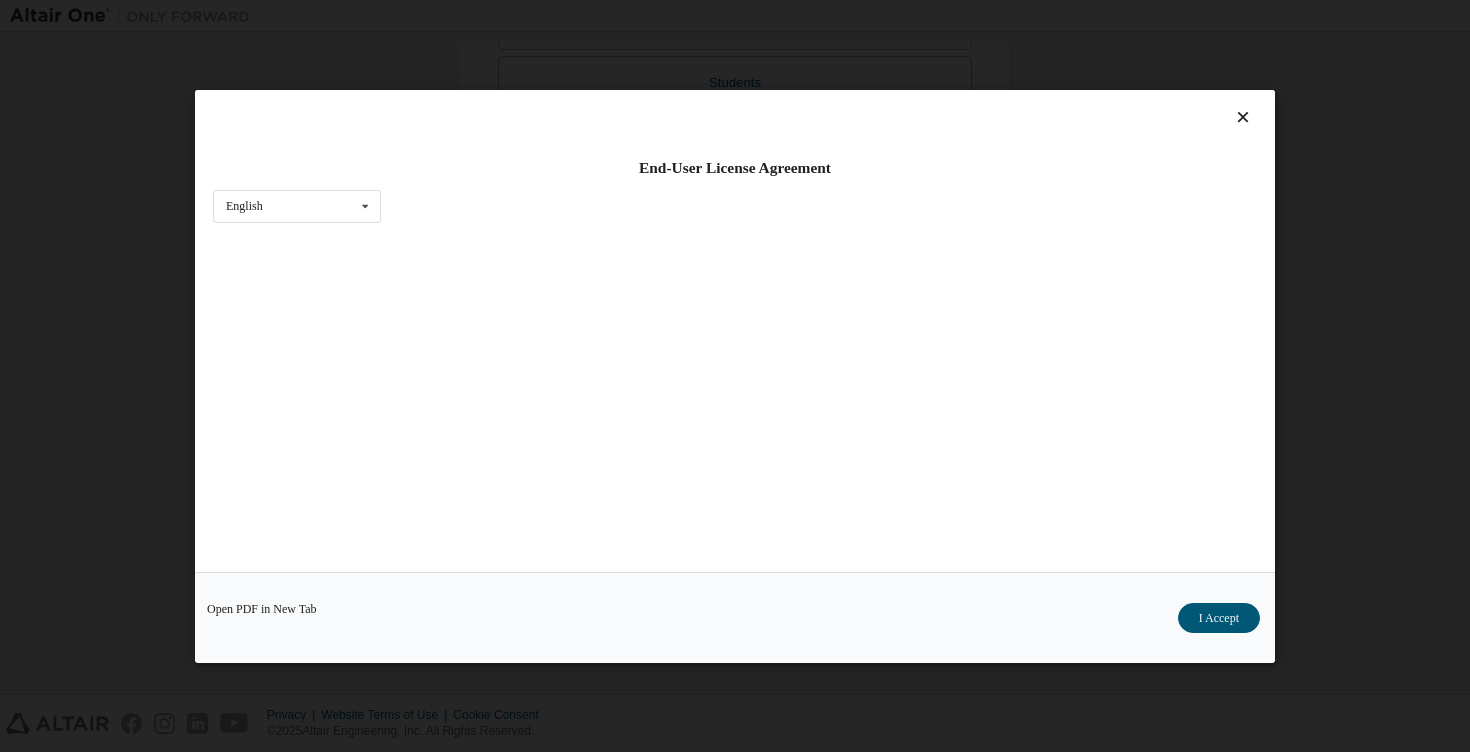 scroll, scrollTop: 509, scrollLeft: 0, axis: vertical 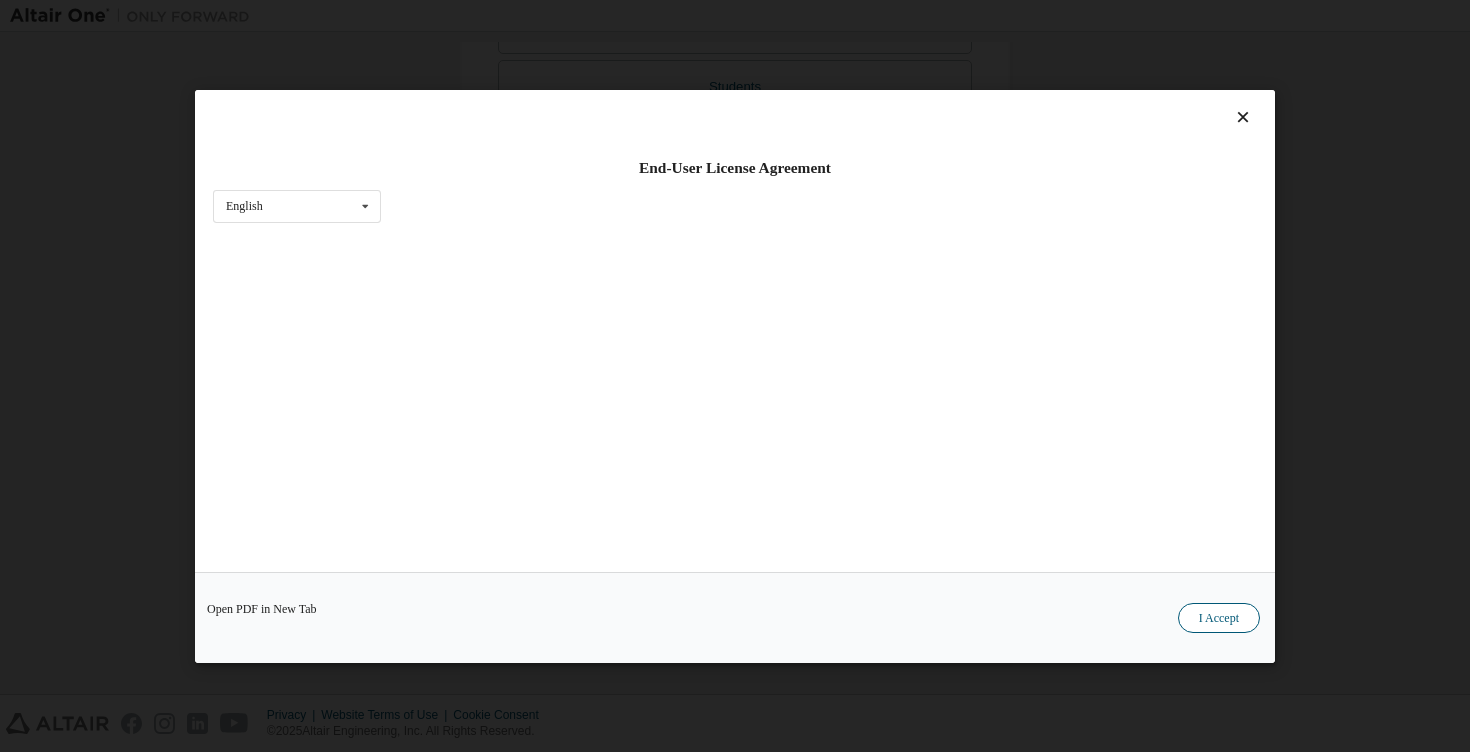 click on "I Accept" at bounding box center (1219, 617) 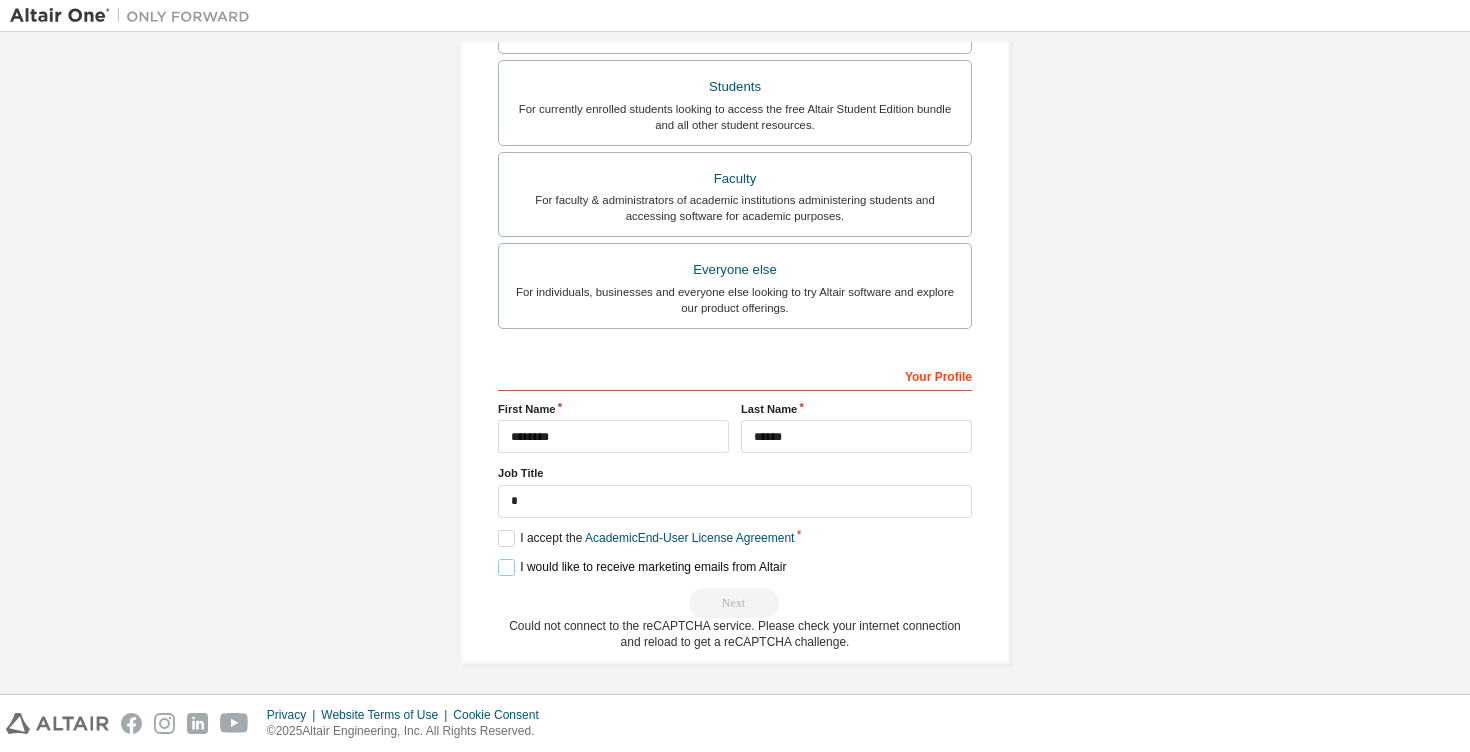 click on "I would like to receive marketing emails from Altair" at bounding box center (642, 567) 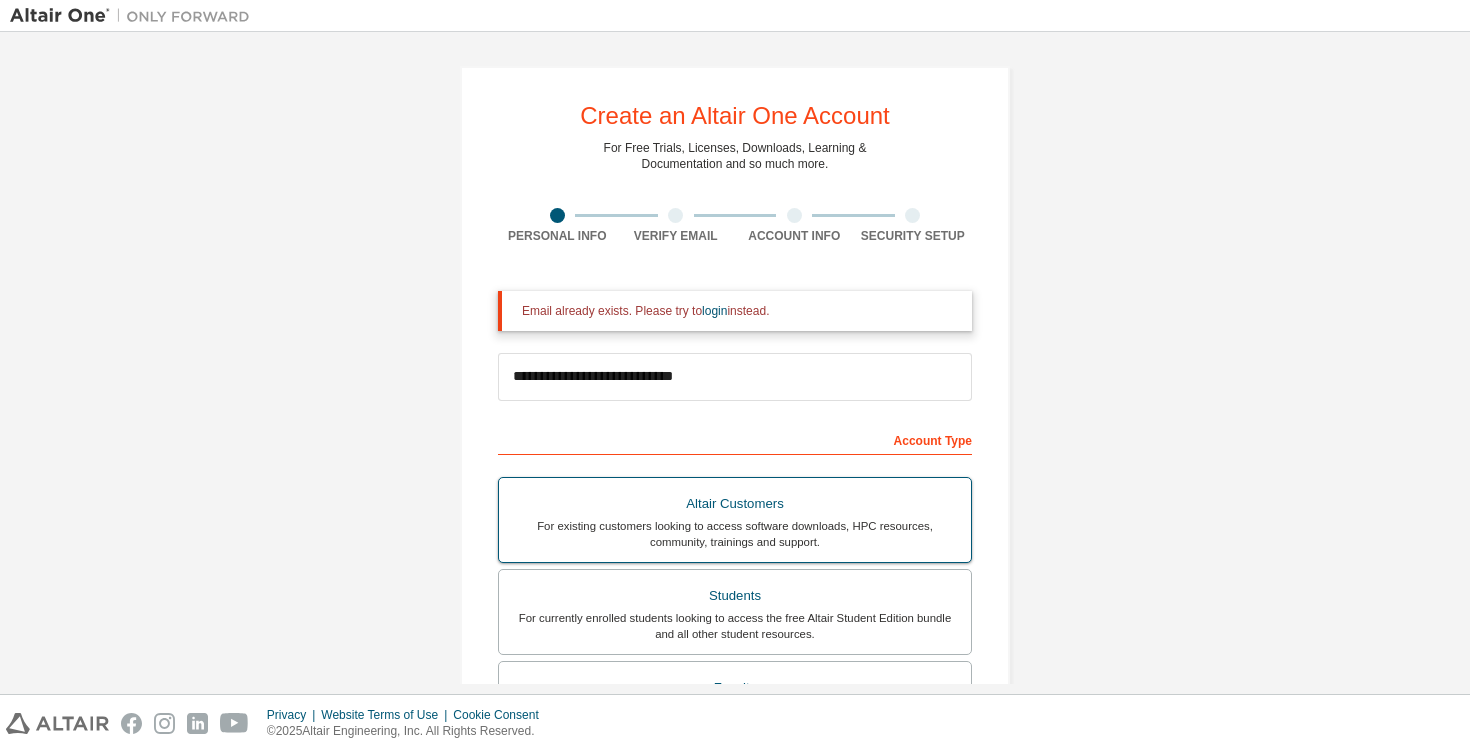 scroll, scrollTop: 0, scrollLeft: 0, axis: both 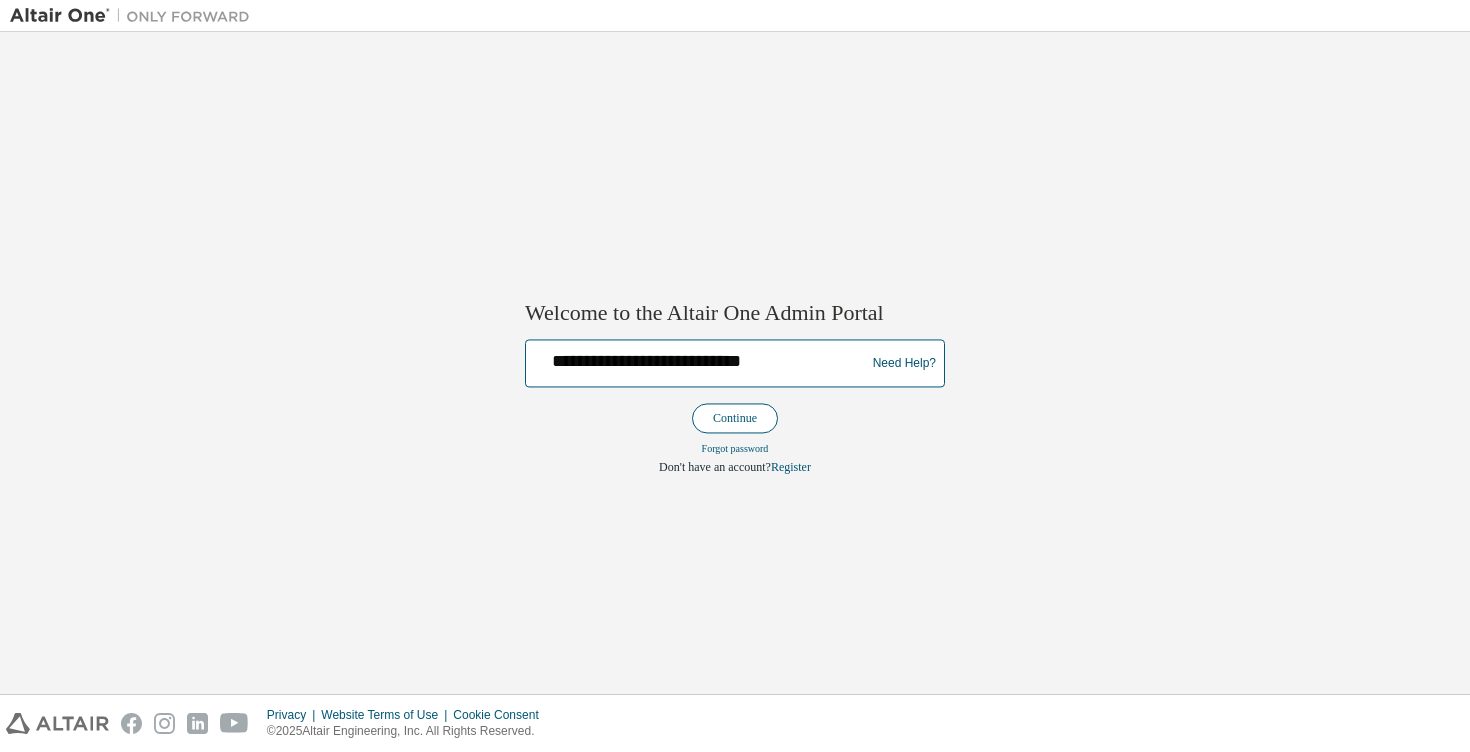type on "**********" 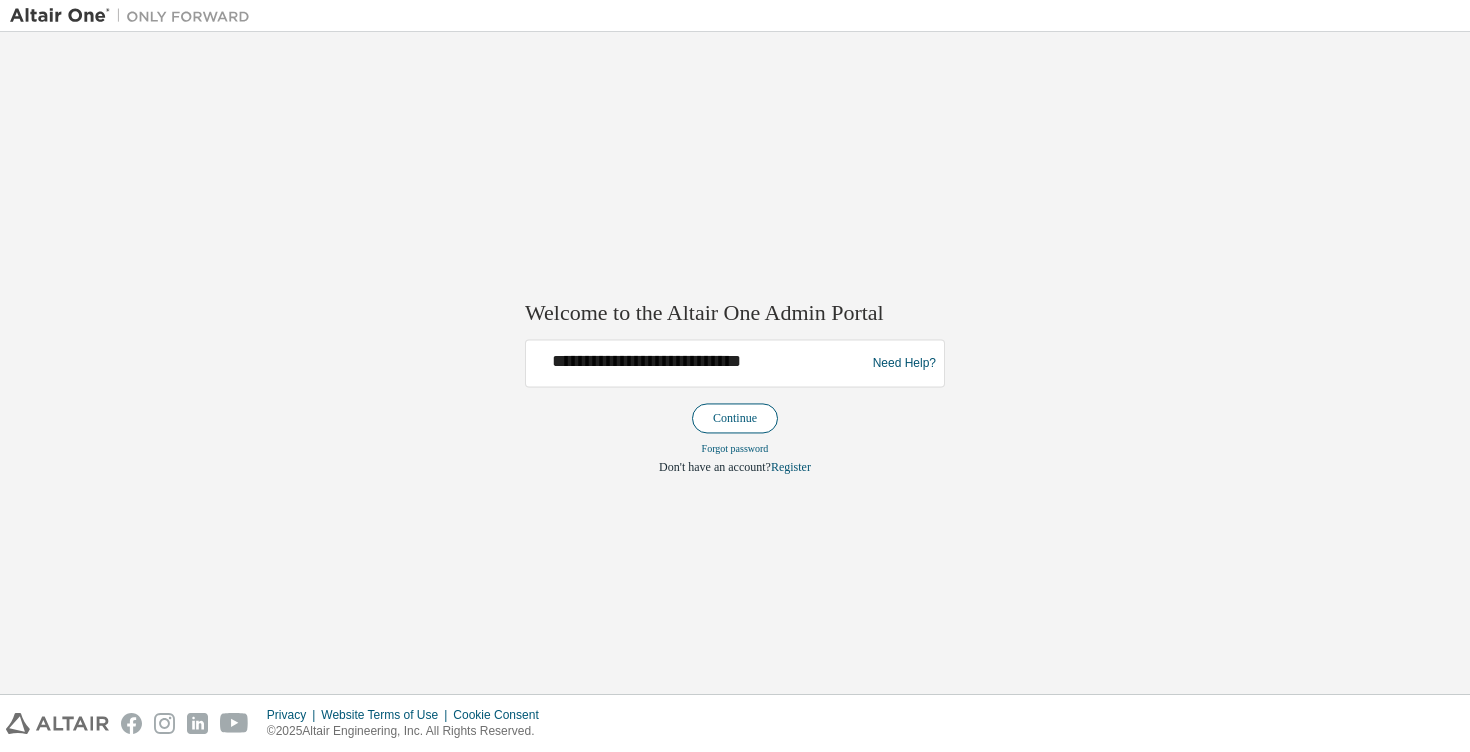 click on "Continue" at bounding box center [735, 419] 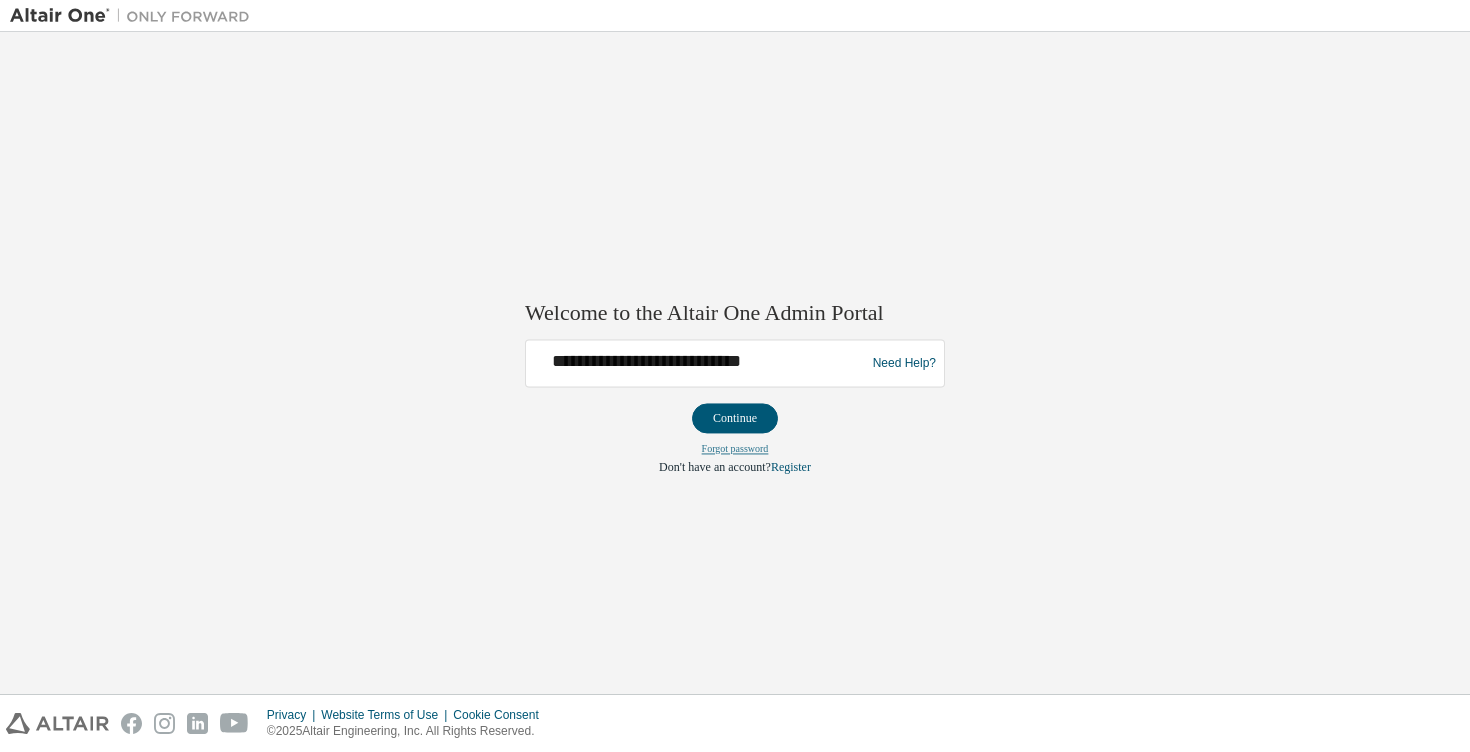 click on "Forgot password" at bounding box center (735, 449) 